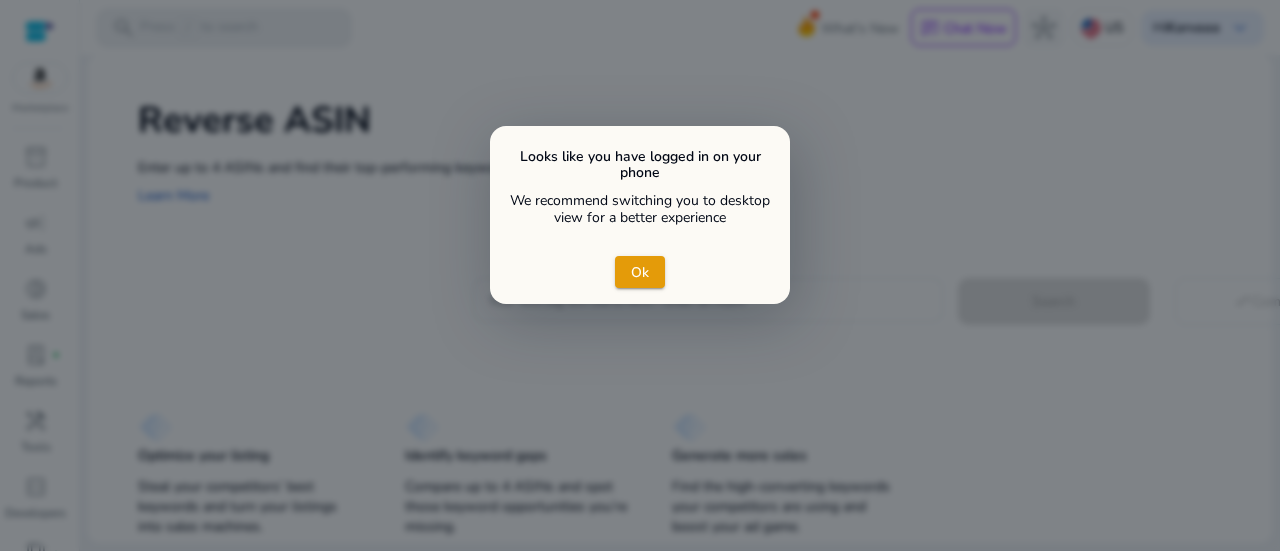 scroll, scrollTop: 0, scrollLeft: 0, axis: both 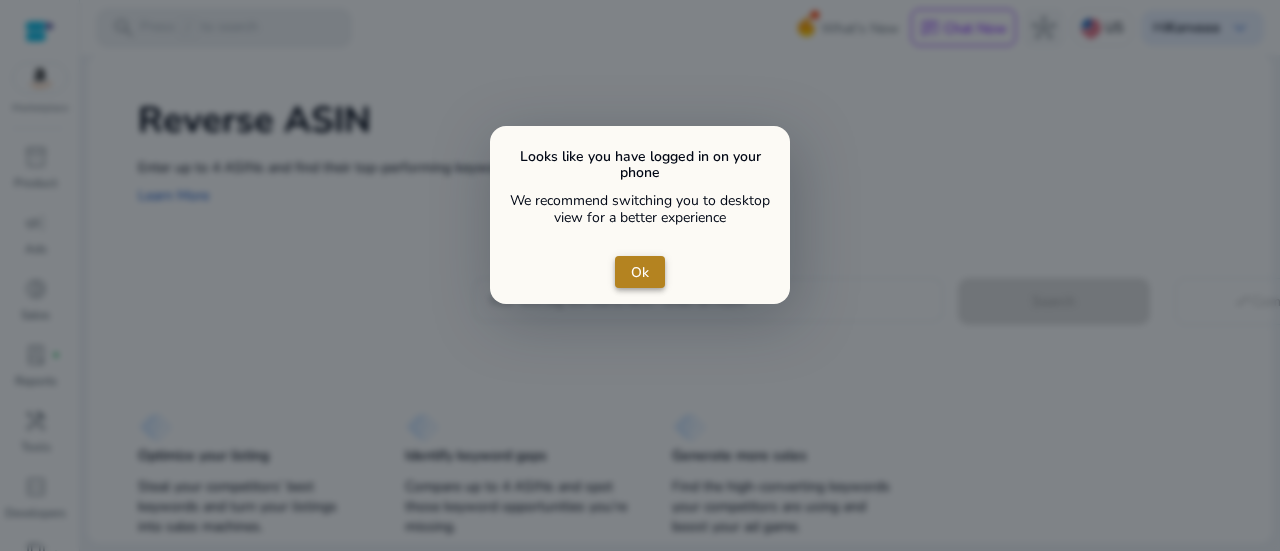 click at bounding box center [640, 272] 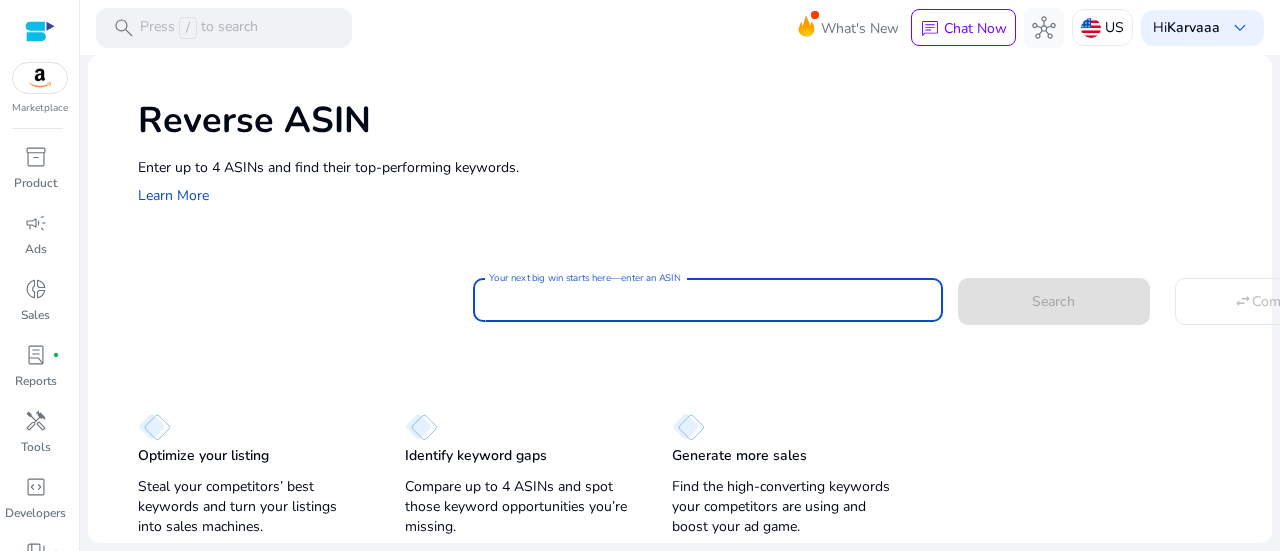 click on "Your next big win starts here—enter an ASIN" at bounding box center (708, 300) 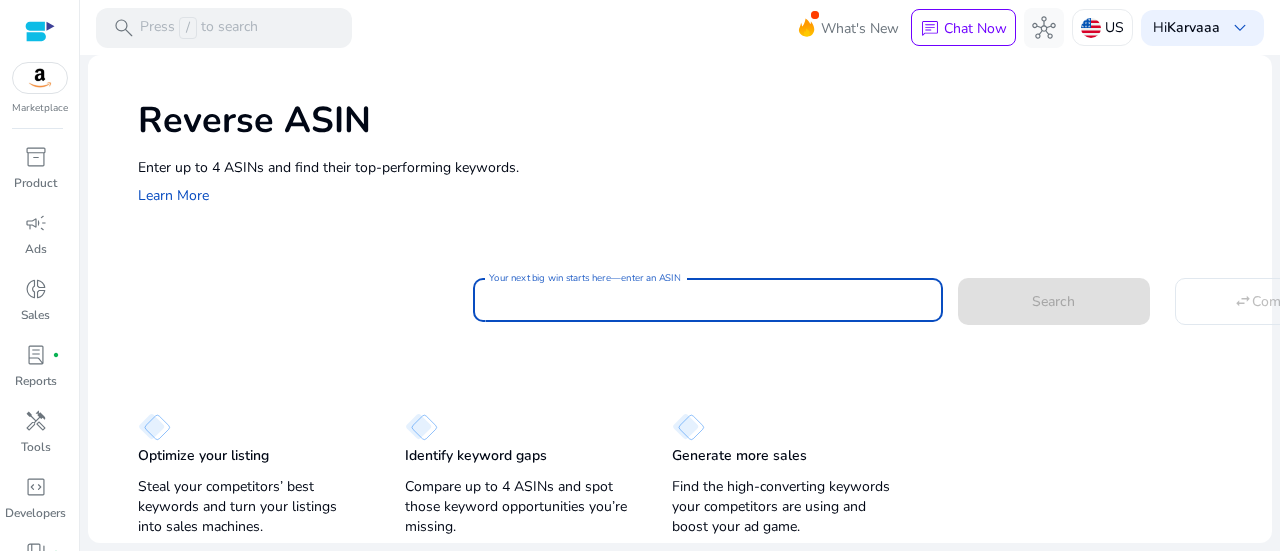 paste on "**********" 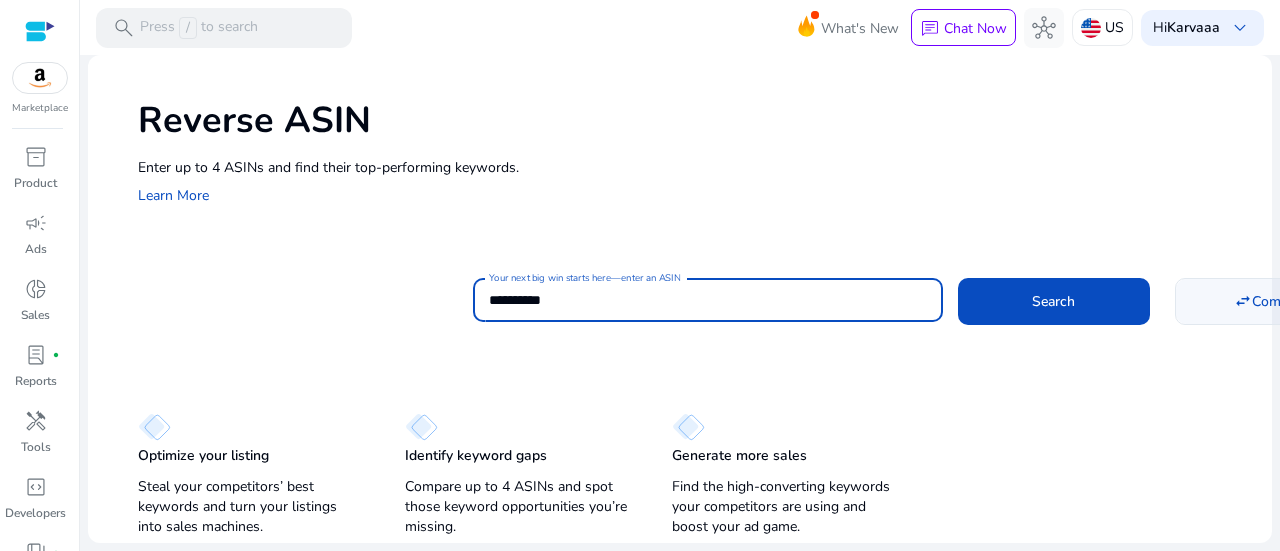 type on "**********" 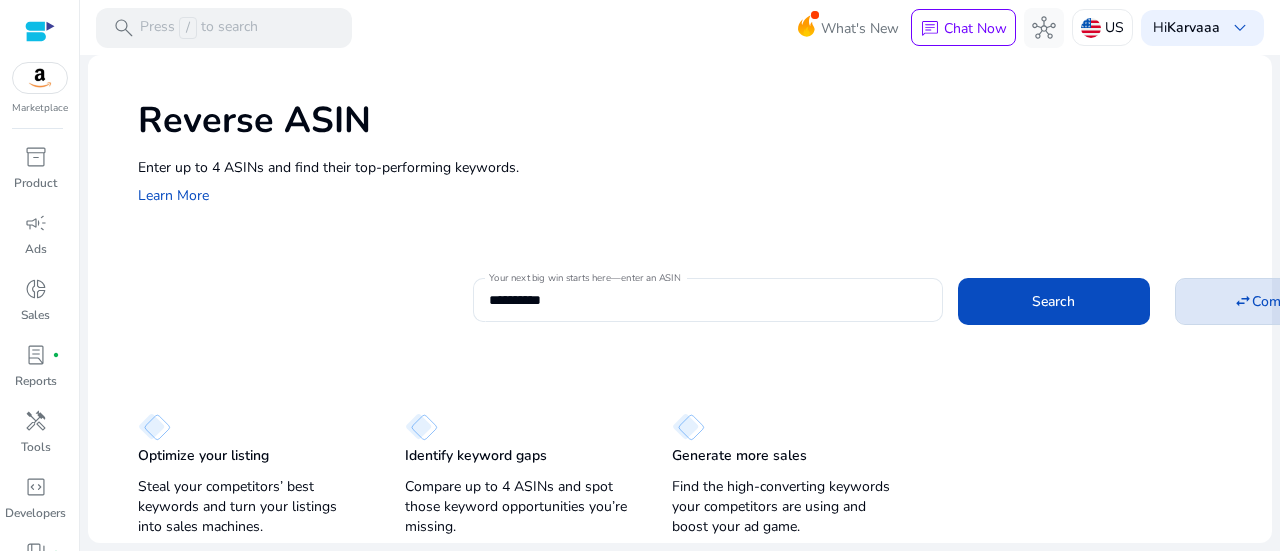 click on "Compare" 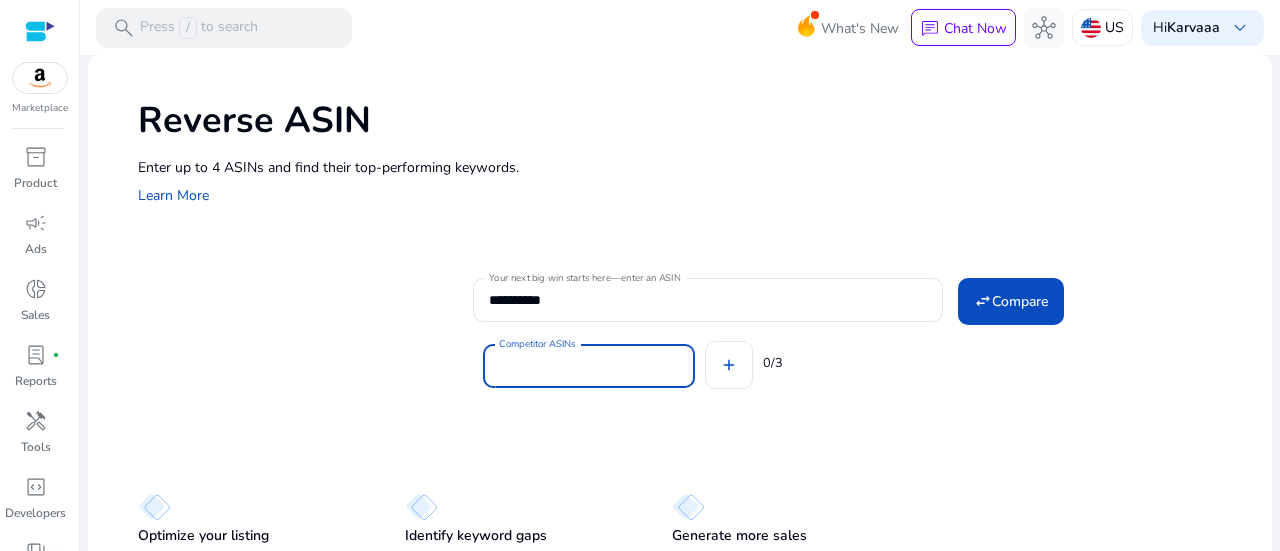 click on "Competitor ASINs" at bounding box center [589, 366] 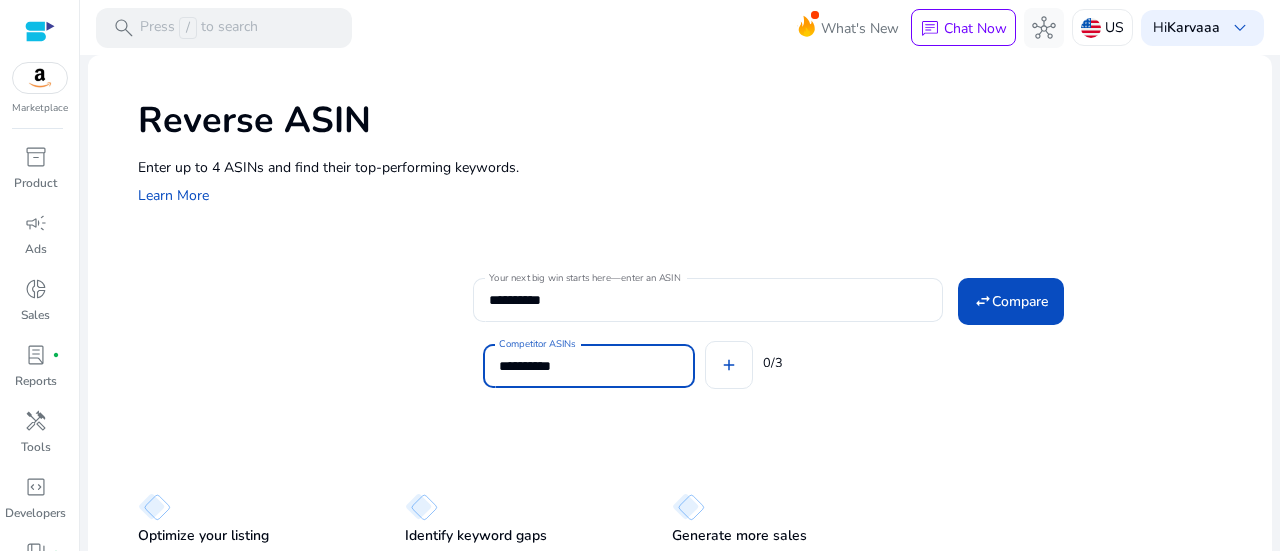 type on "**********" 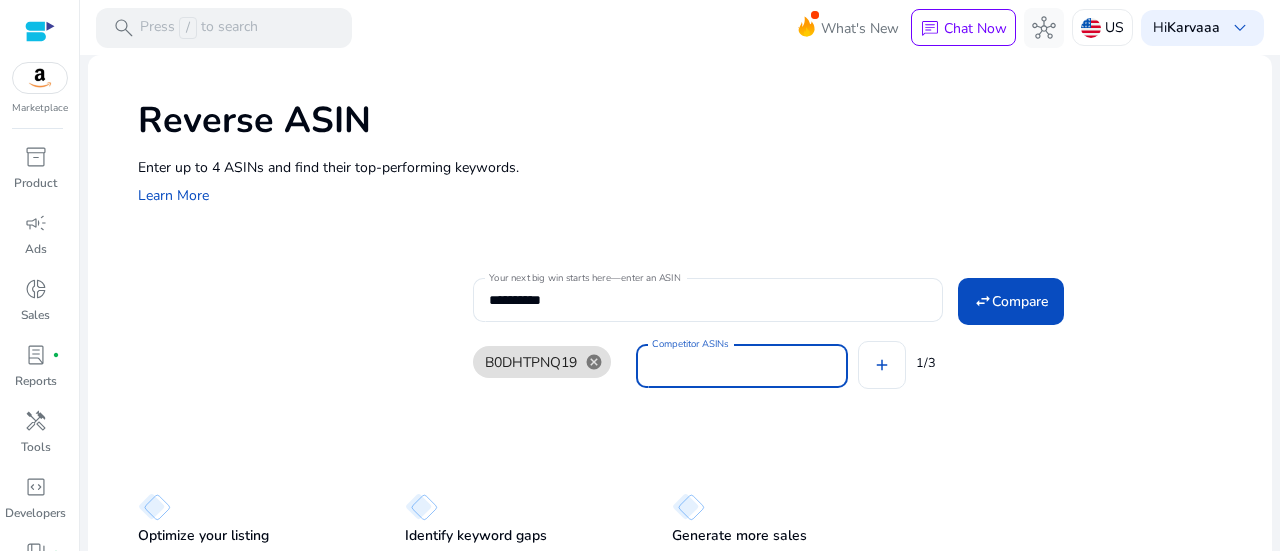 paste on "**********" 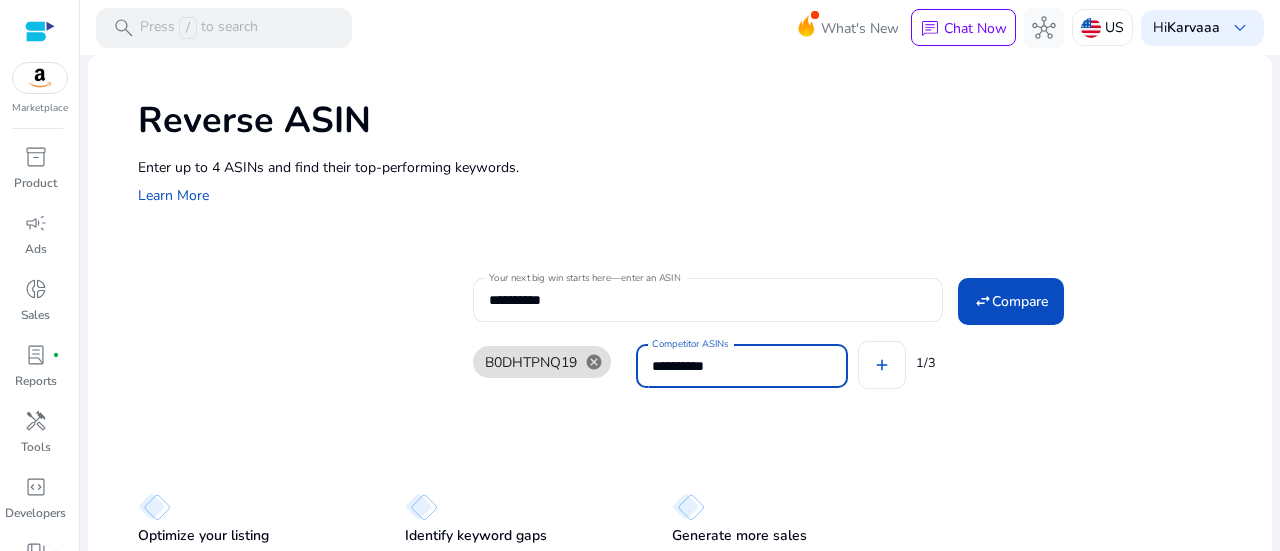 type on "**********" 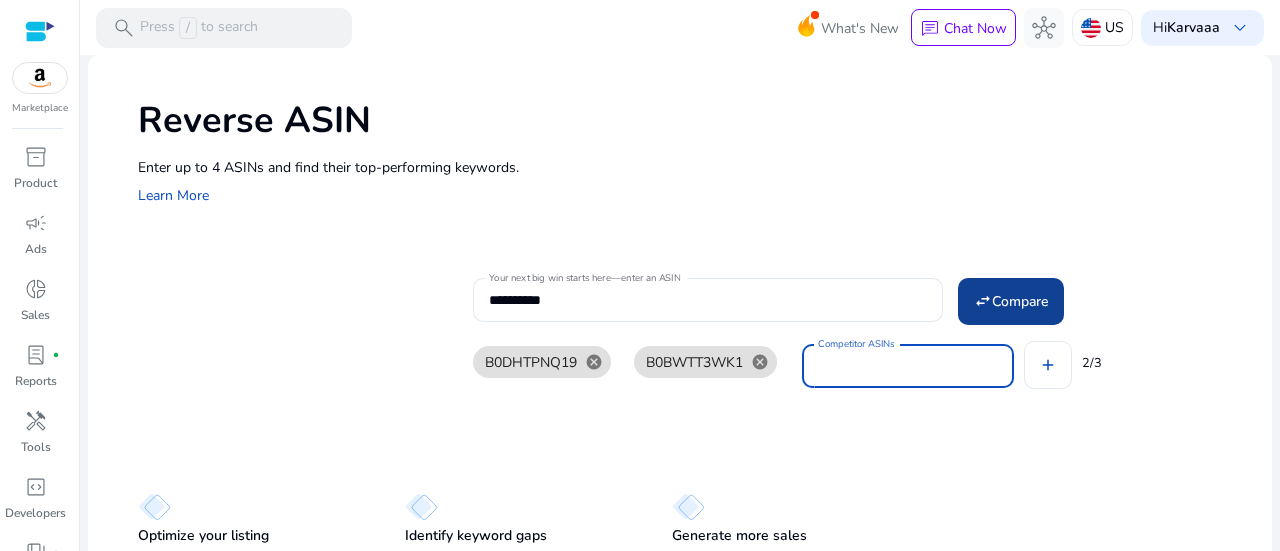 paste on "**********" 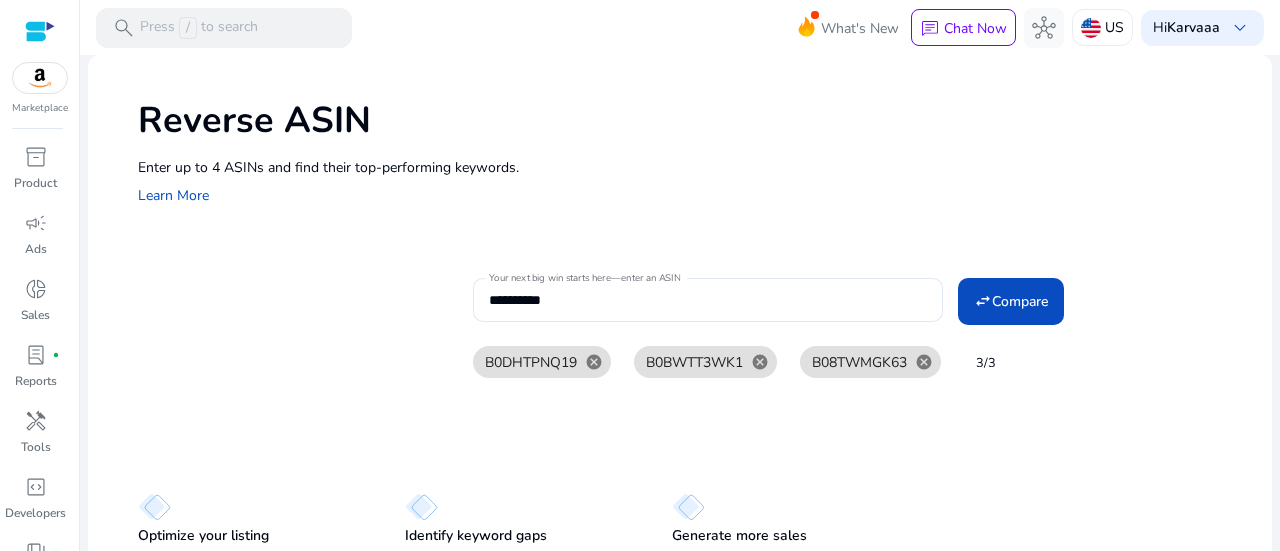 click on "swap_horiz  Compare" 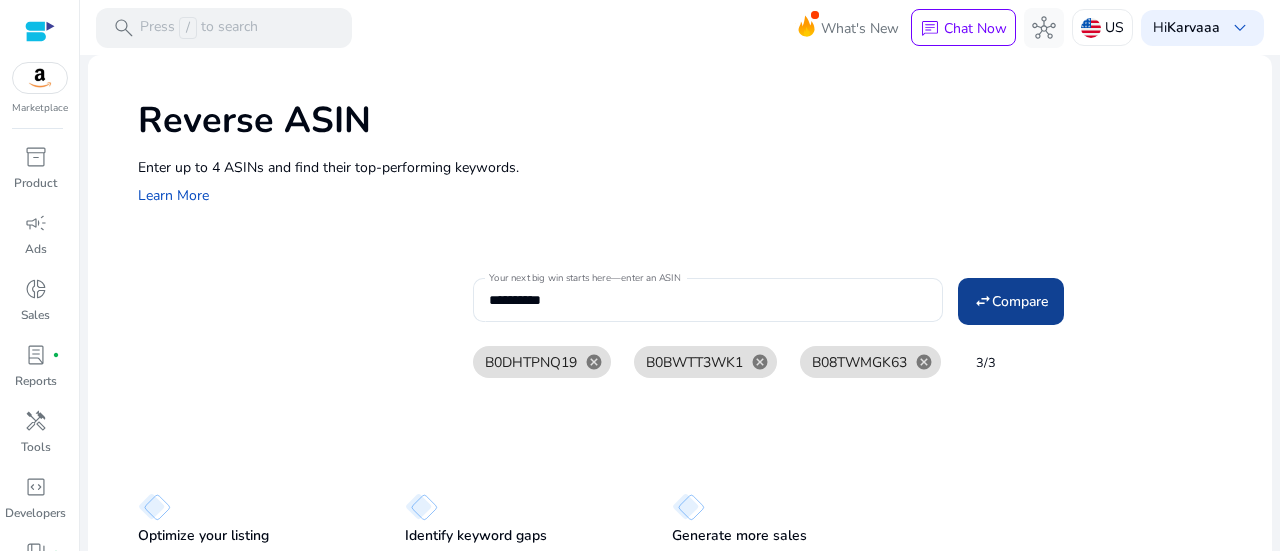 click 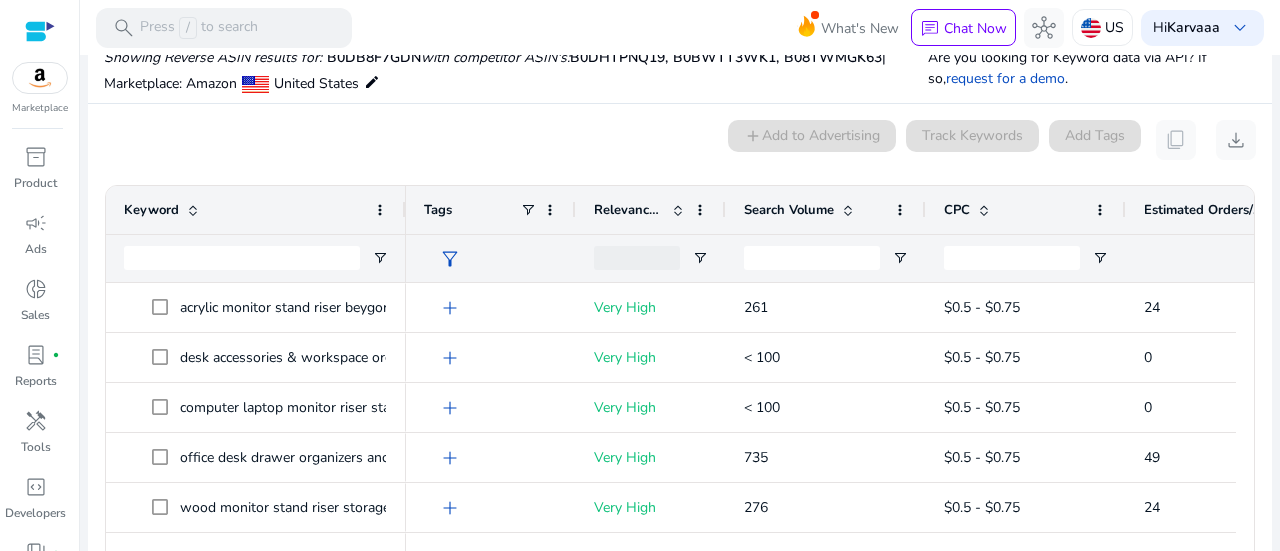 scroll, scrollTop: 126, scrollLeft: 0, axis: vertical 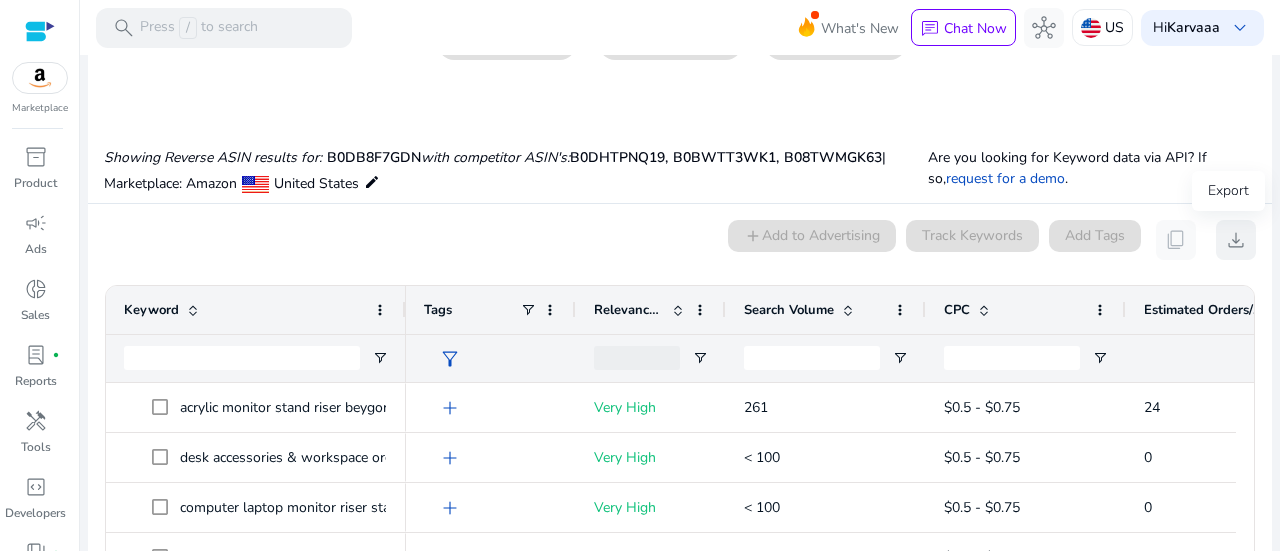 click on "download" 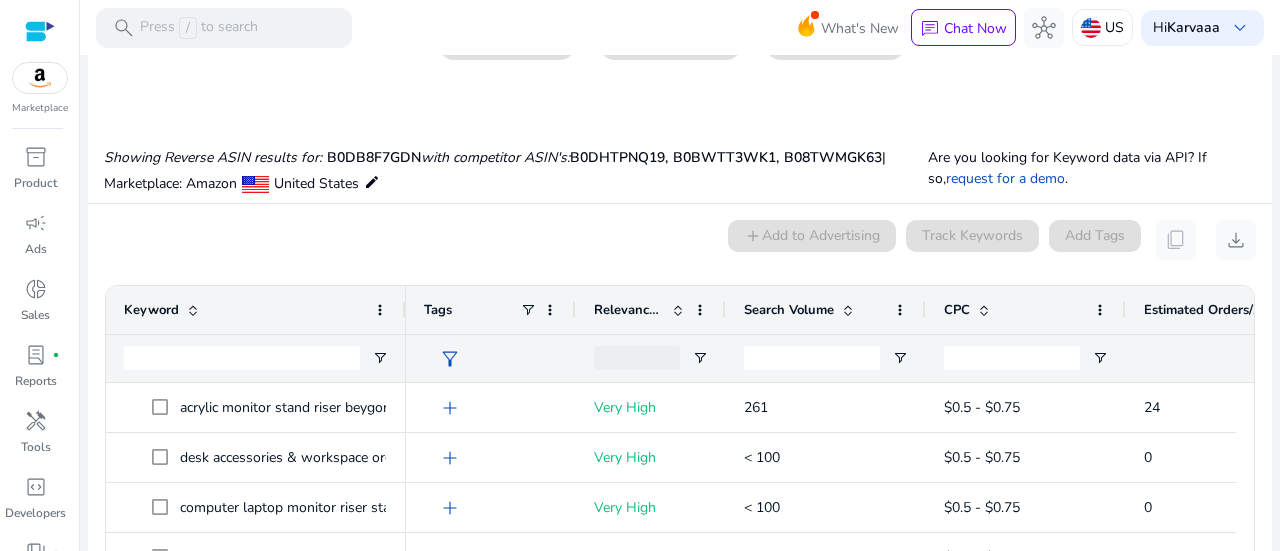type 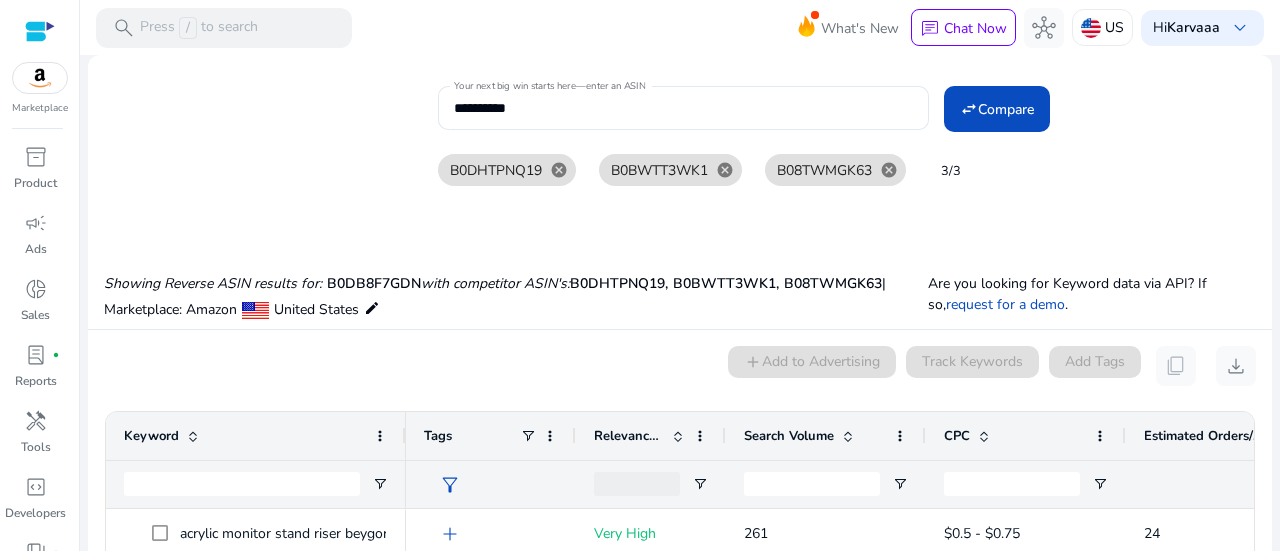scroll, scrollTop: 0, scrollLeft: 0, axis: both 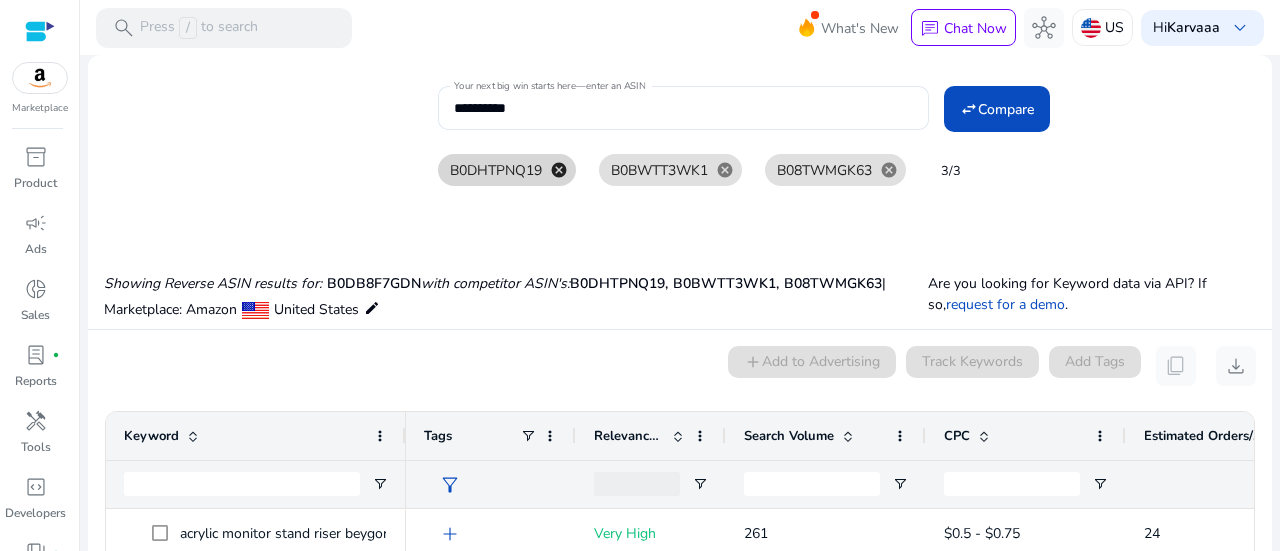 click on "cancel" at bounding box center [559, 170] 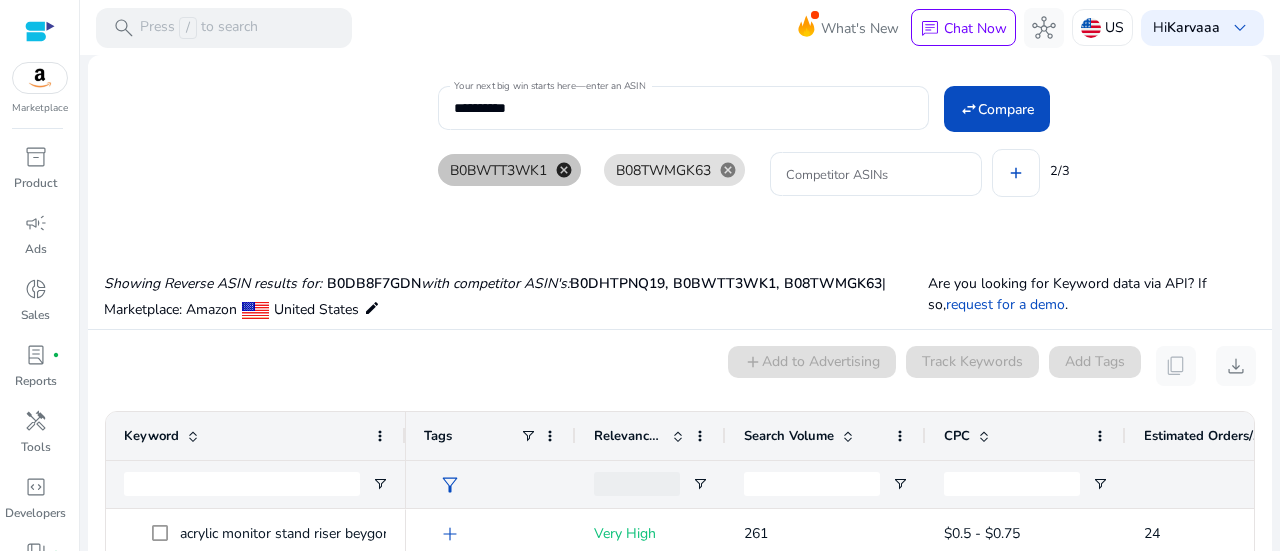 click on "cancel" at bounding box center [564, 170] 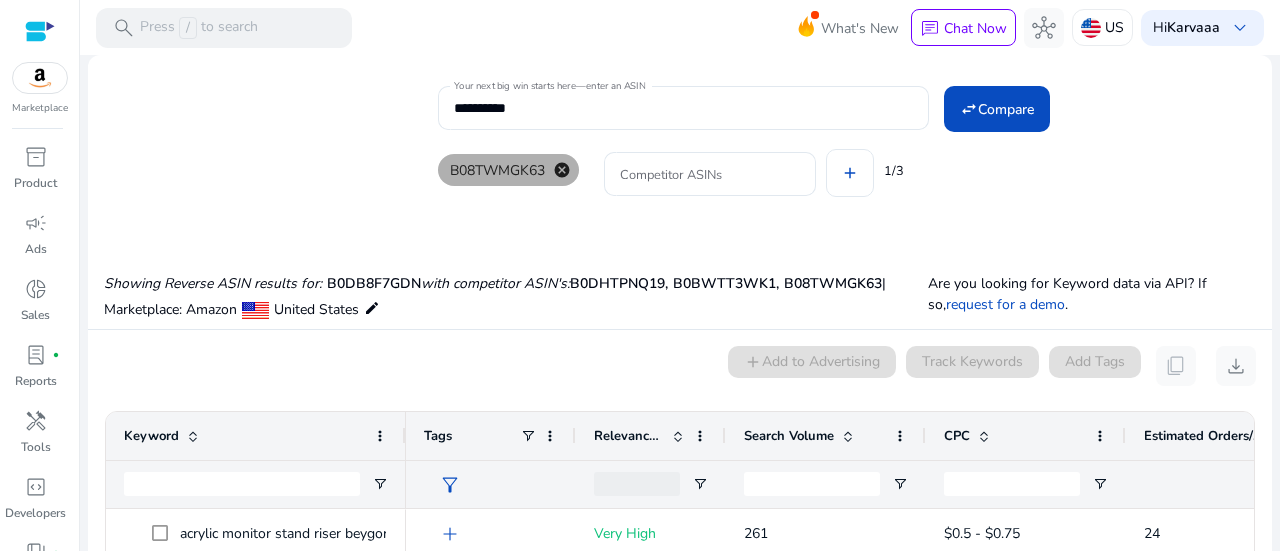 click on "cancel" at bounding box center (562, 170) 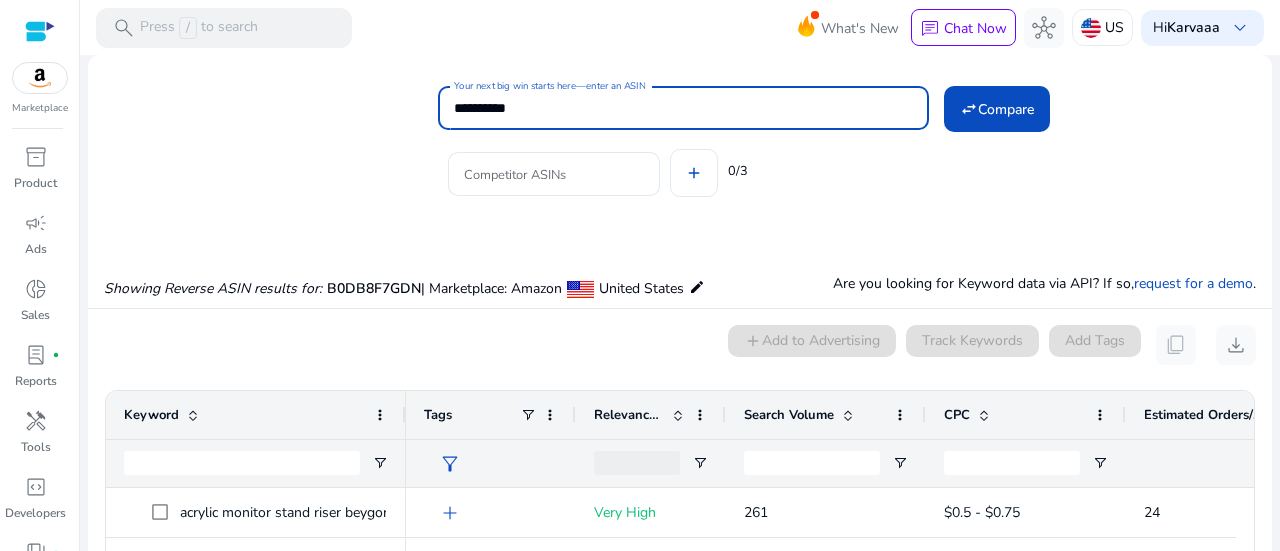 click on "**********" at bounding box center [683, 108] 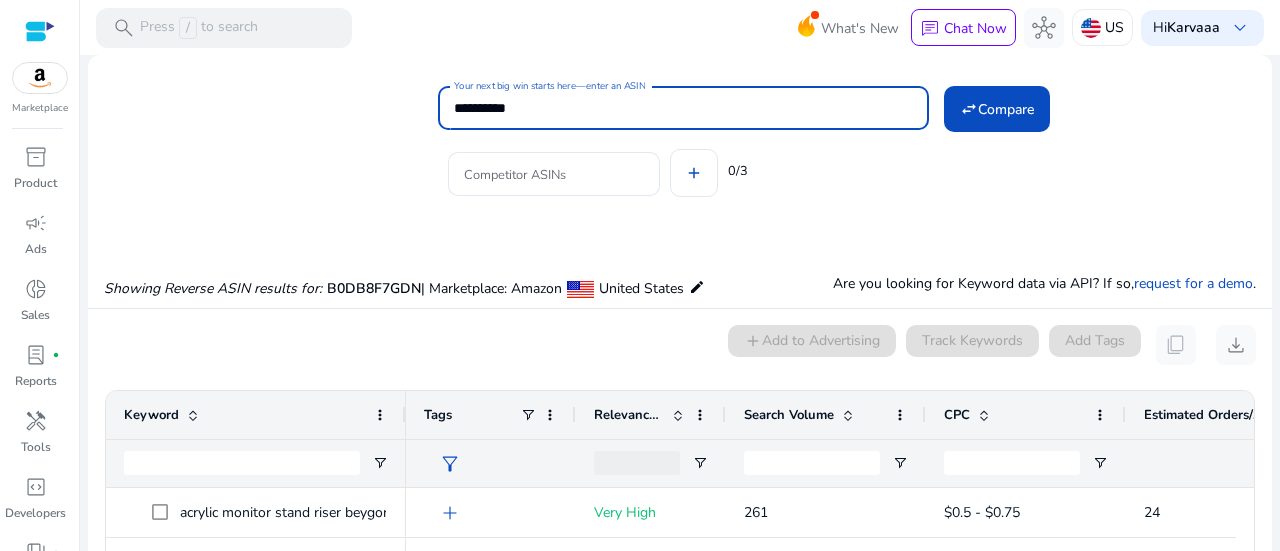 click on "**********" at bounding box center (683, 108) 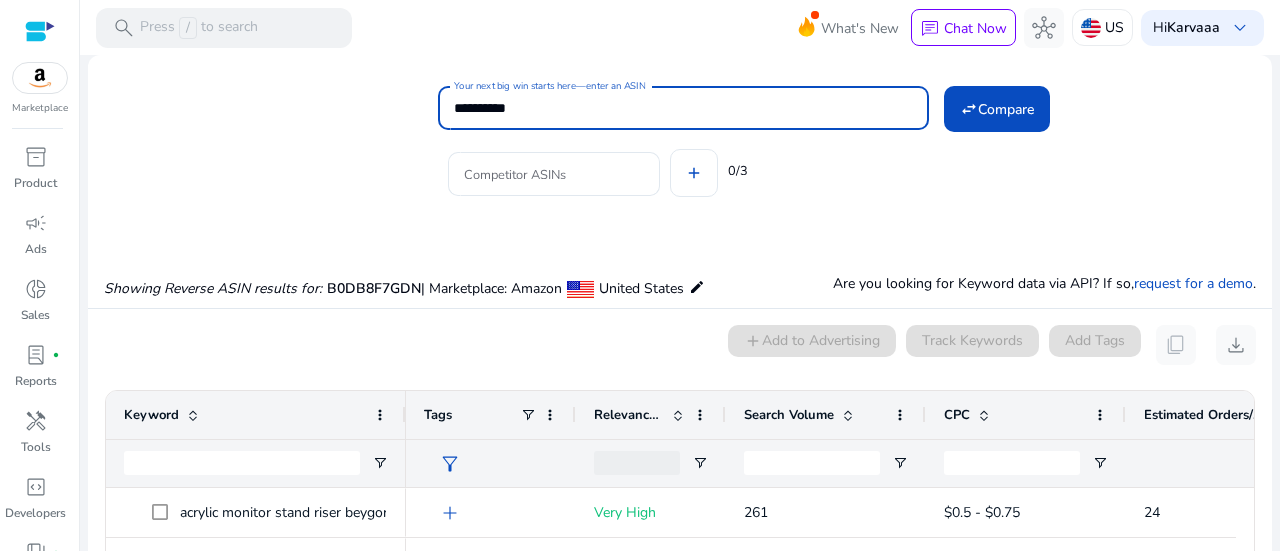 type on "**********" 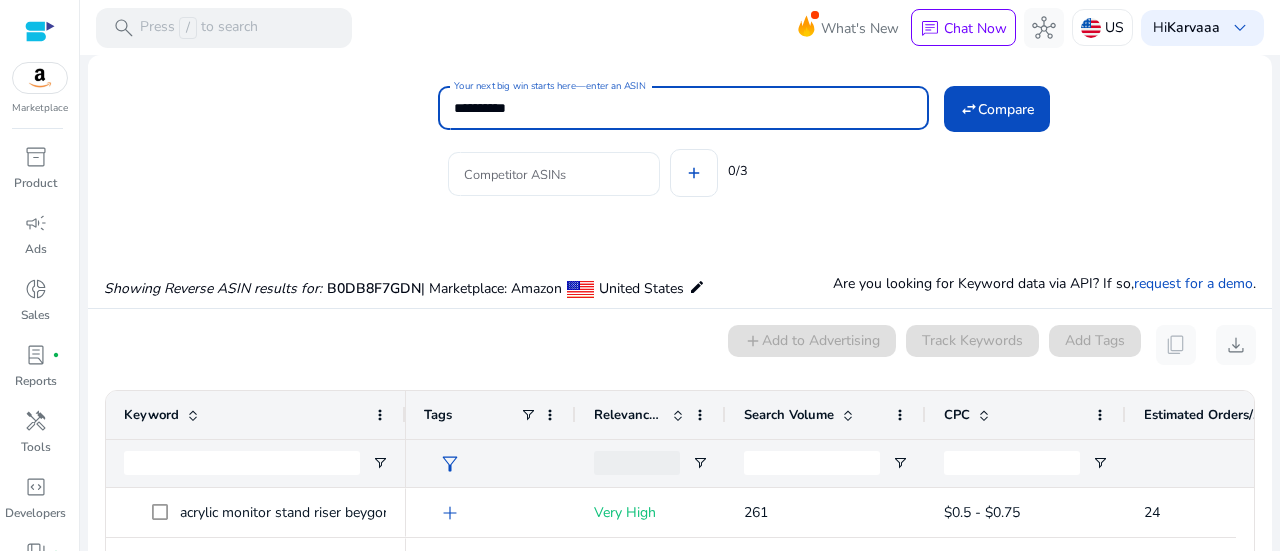 click on "Competitor ASINs" at bounding box center [554, 174] 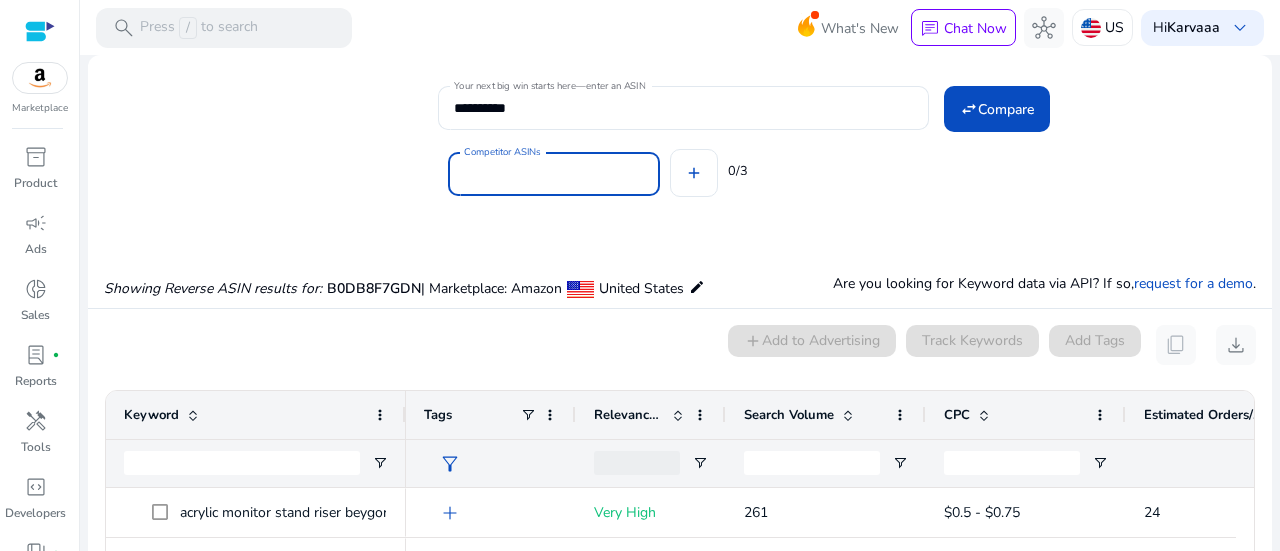 paste on "**********" 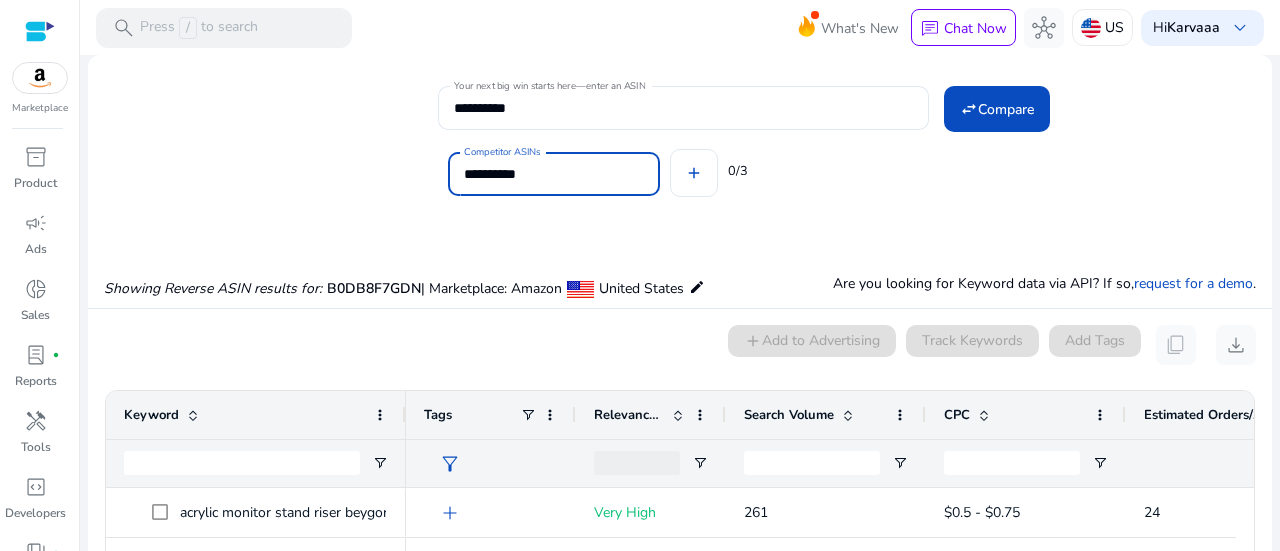type on "**********" 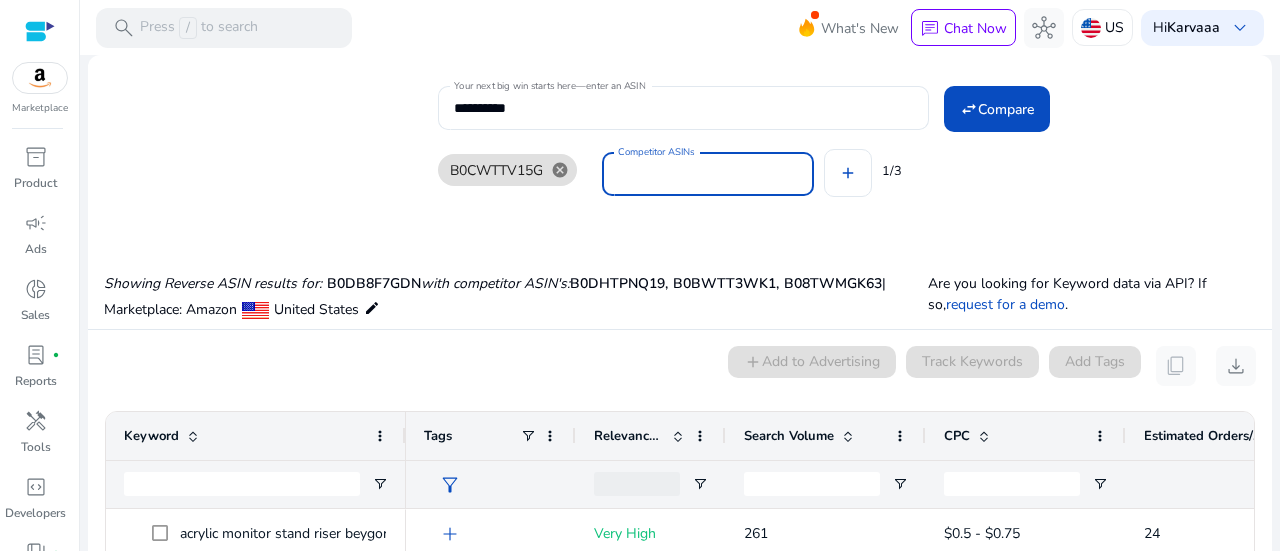 paste on "**********" 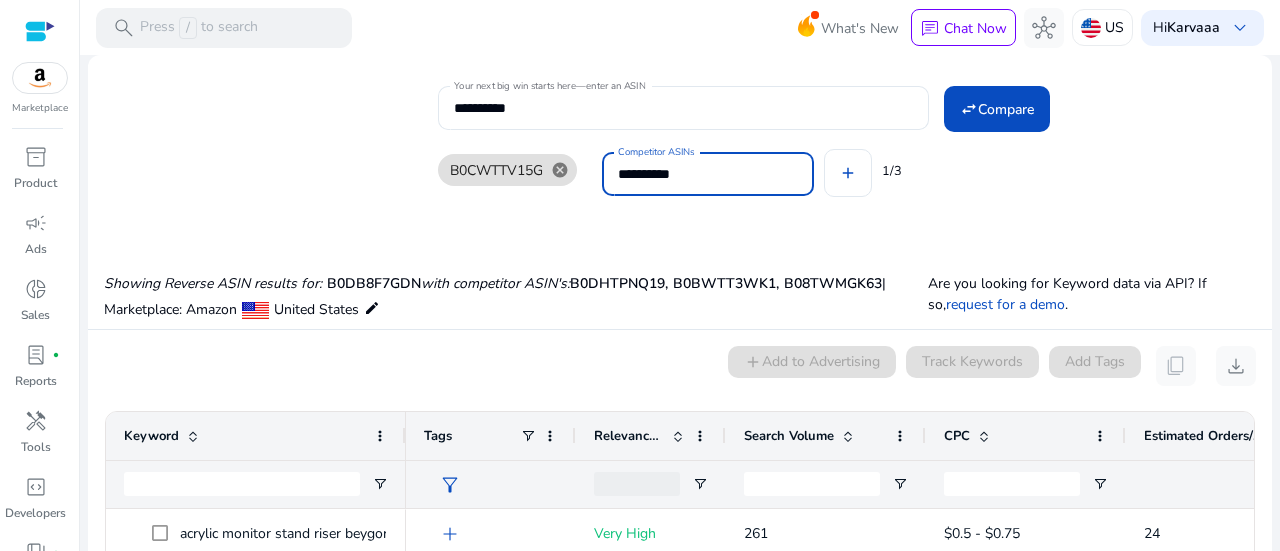 type on "**********" 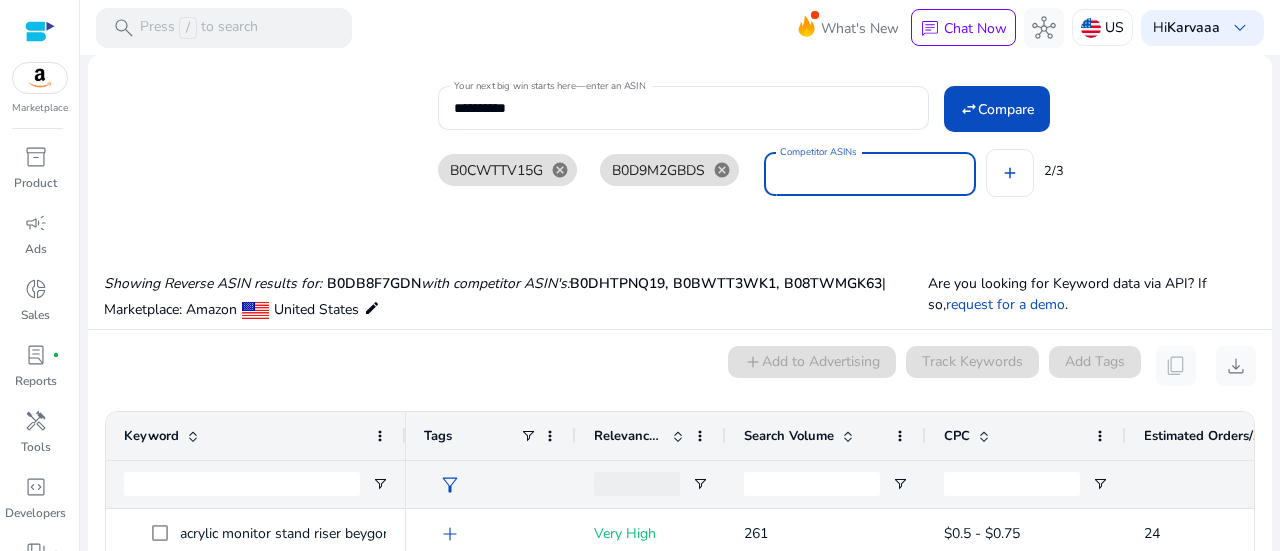 paste on "**********" 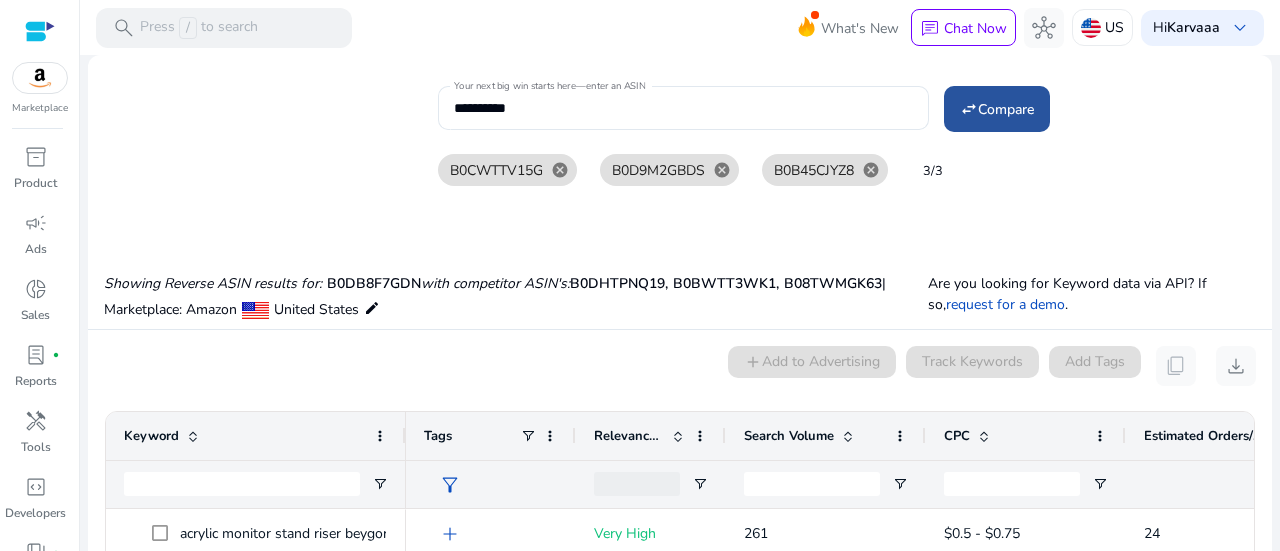 click on "Compare" 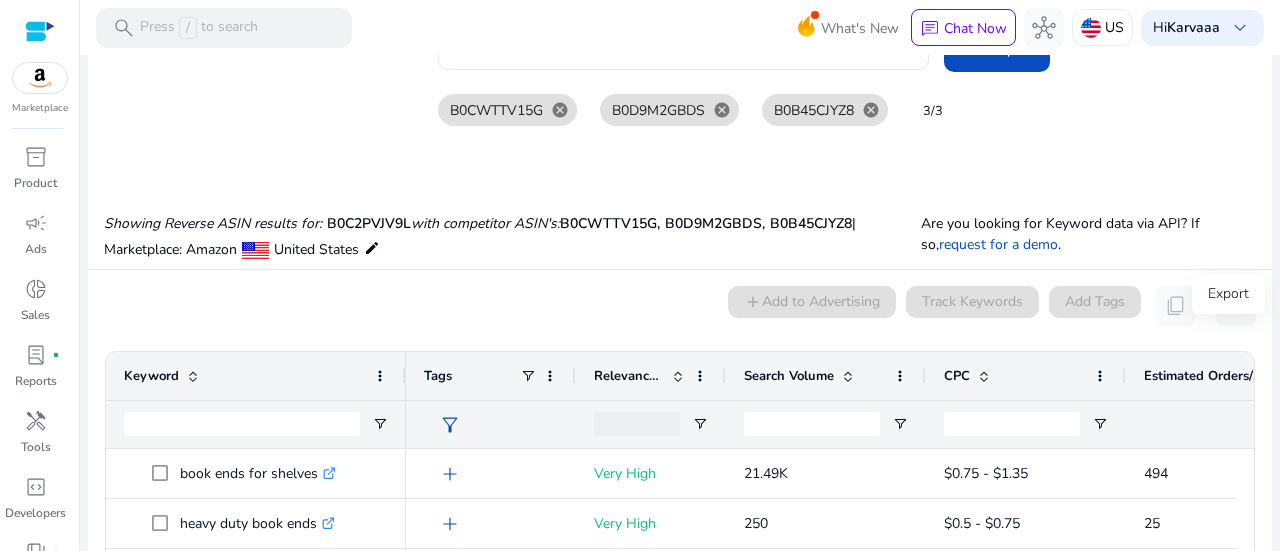 scroll, scrollTop: 0, scrollLeft: 0, axis: both 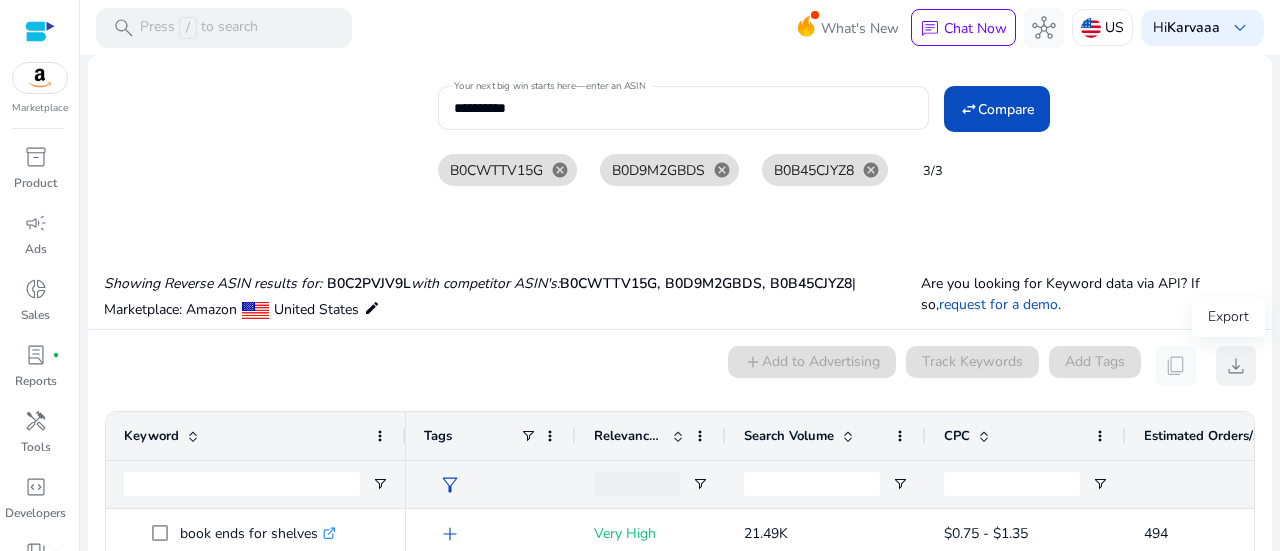 click on "download" 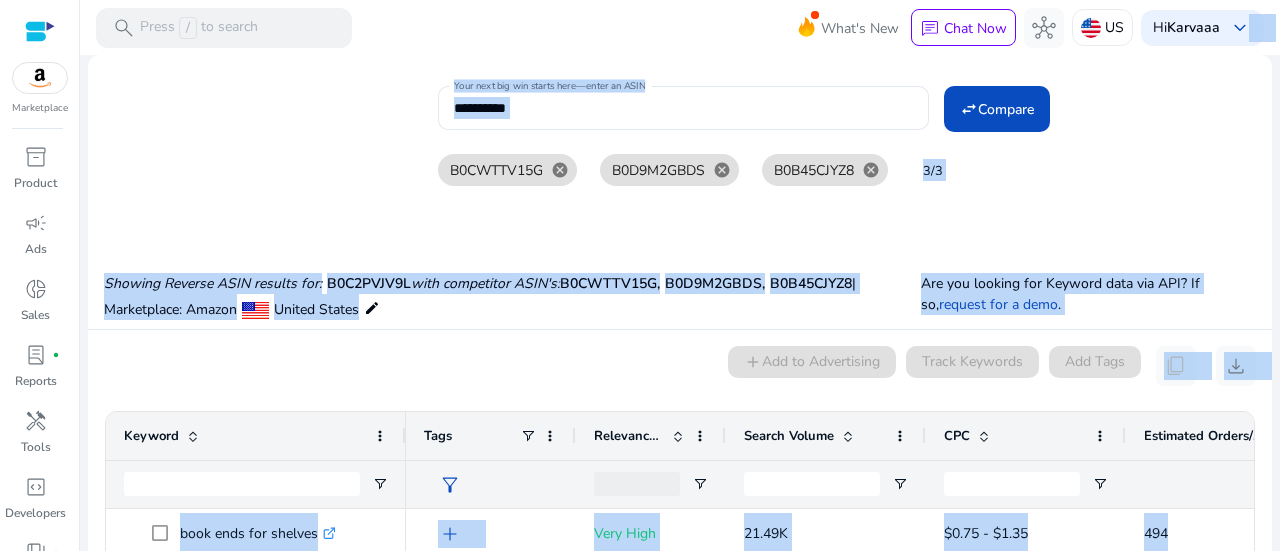 click on "B0CWTTV15G  cancel  B0D9M2GBDS  cancel  B0B45CJYZ8  cancel 3/3" 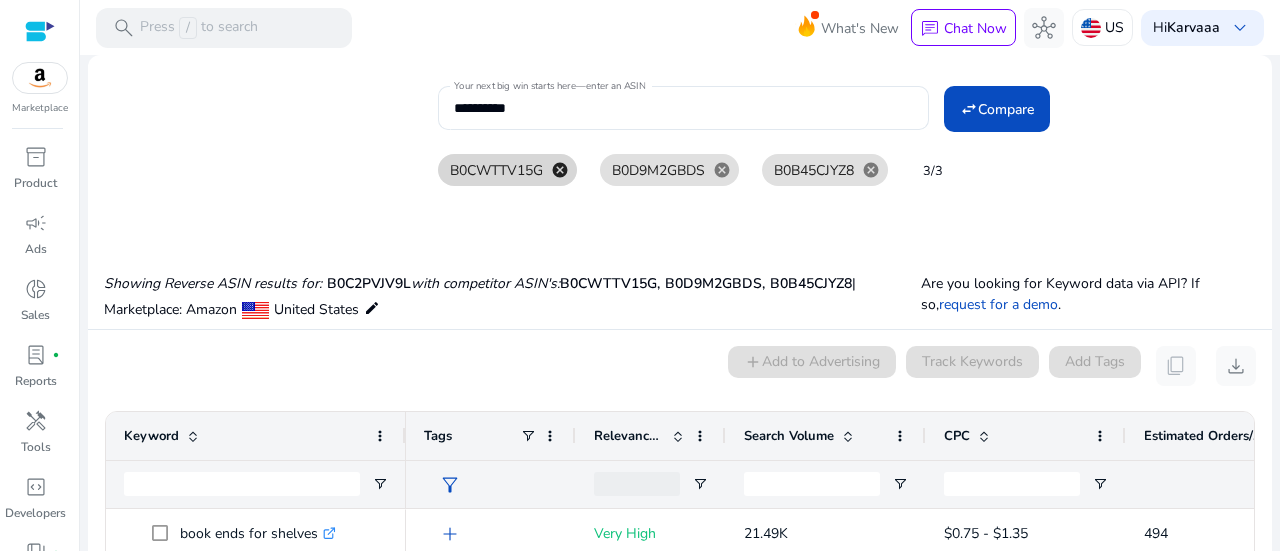 click on "cancel" at bounding box center [560, 170] 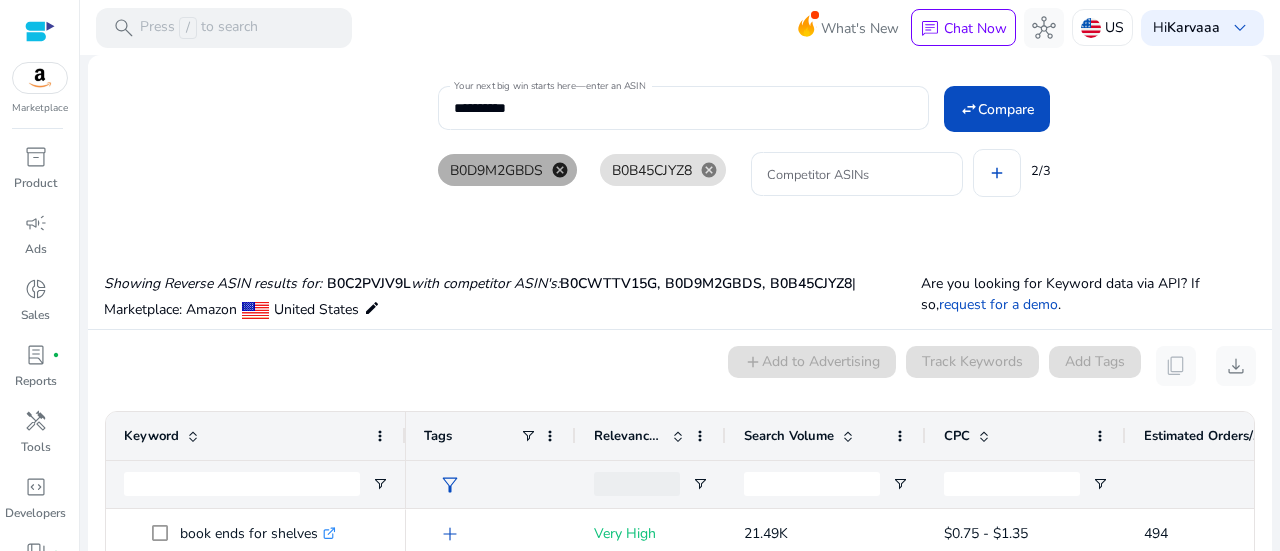 click on "cancel" at bounding box center (560, 170) 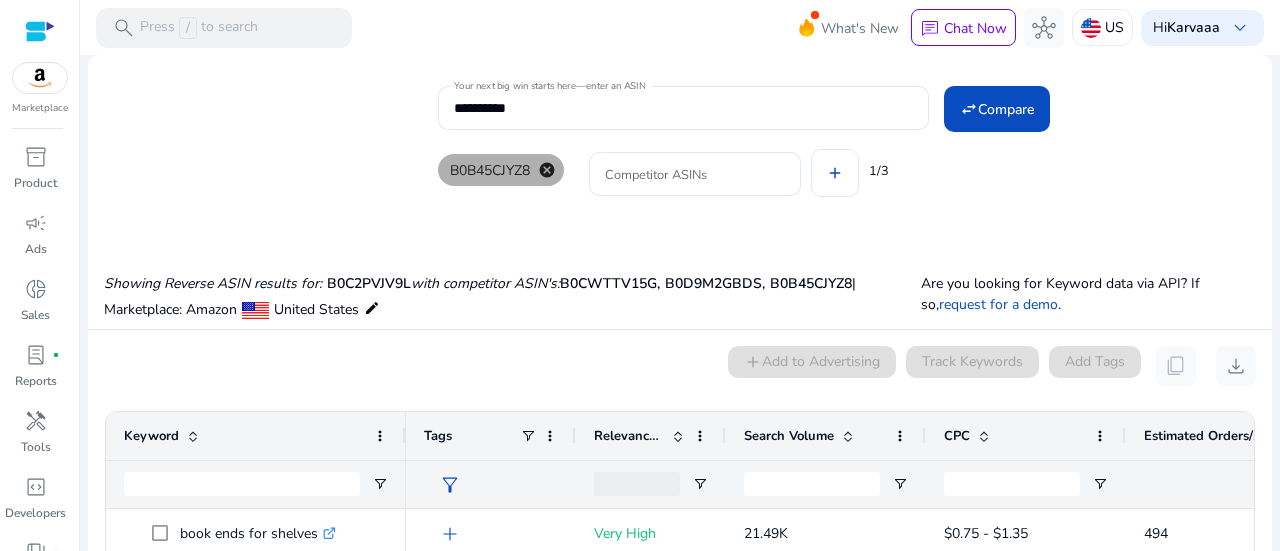 click on "cancel" at bounding box center [547, 170] 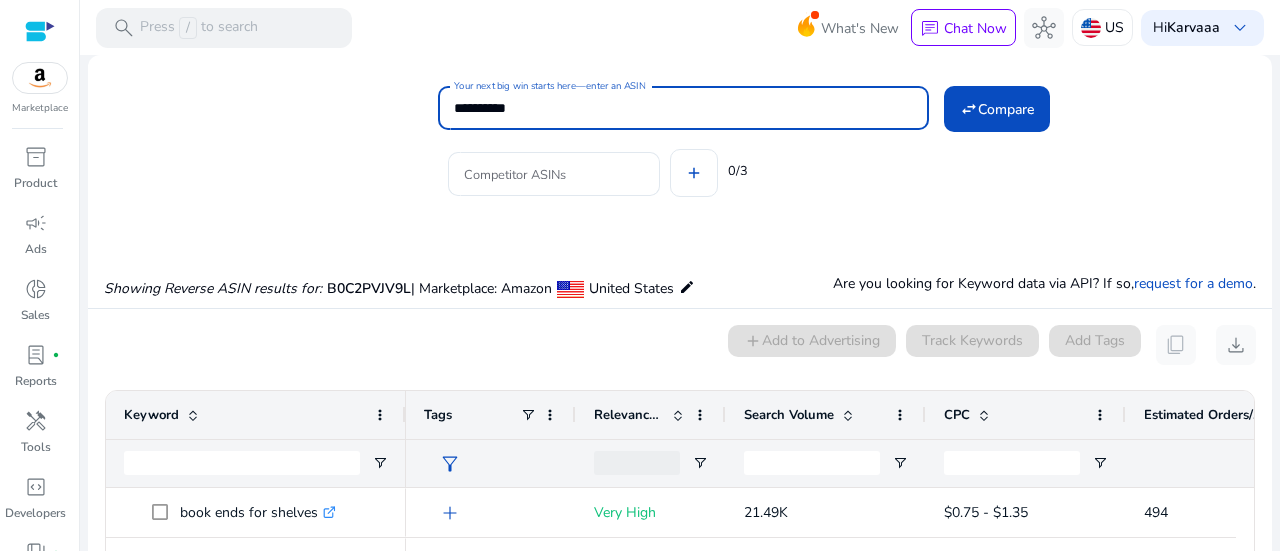 click on "**********" at bounding box center (683, 108) 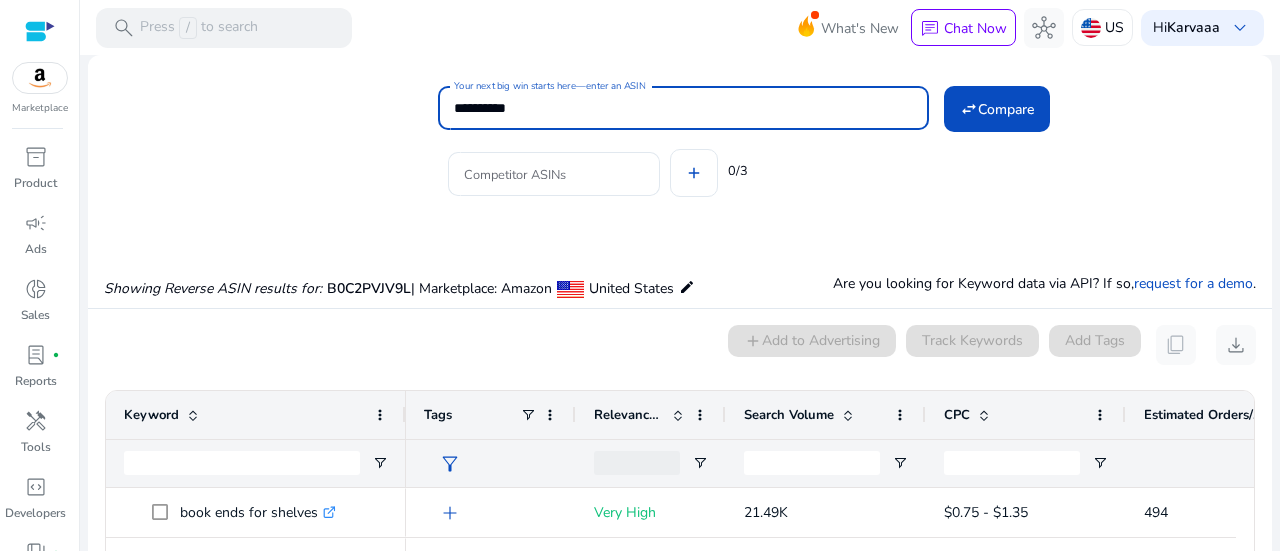 click on "**********" at bounding box center [683, 108] 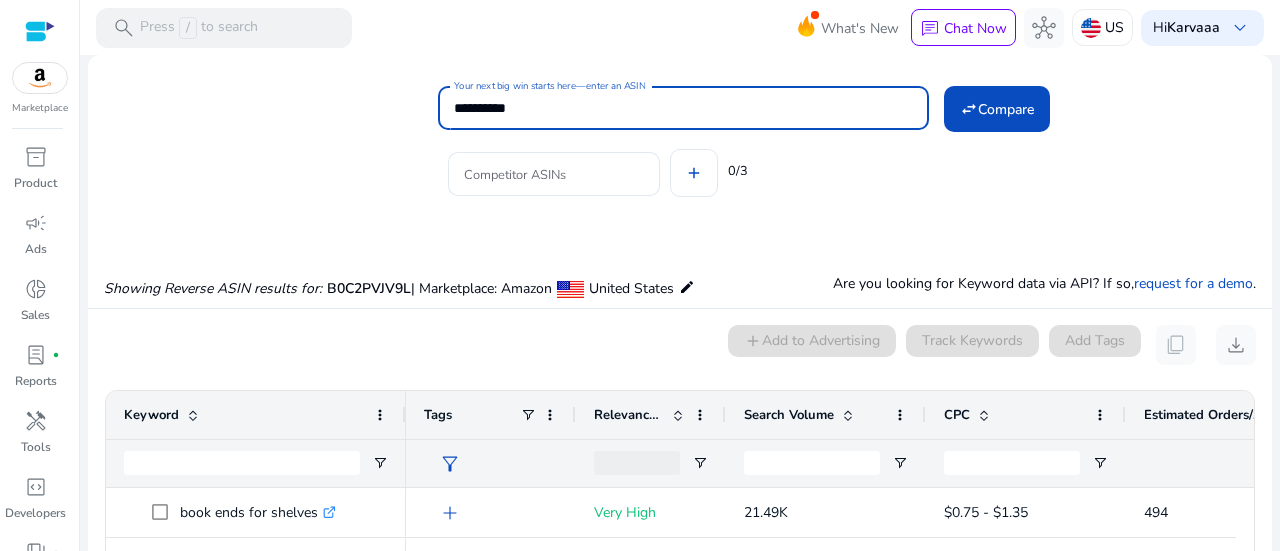 type on "**********" 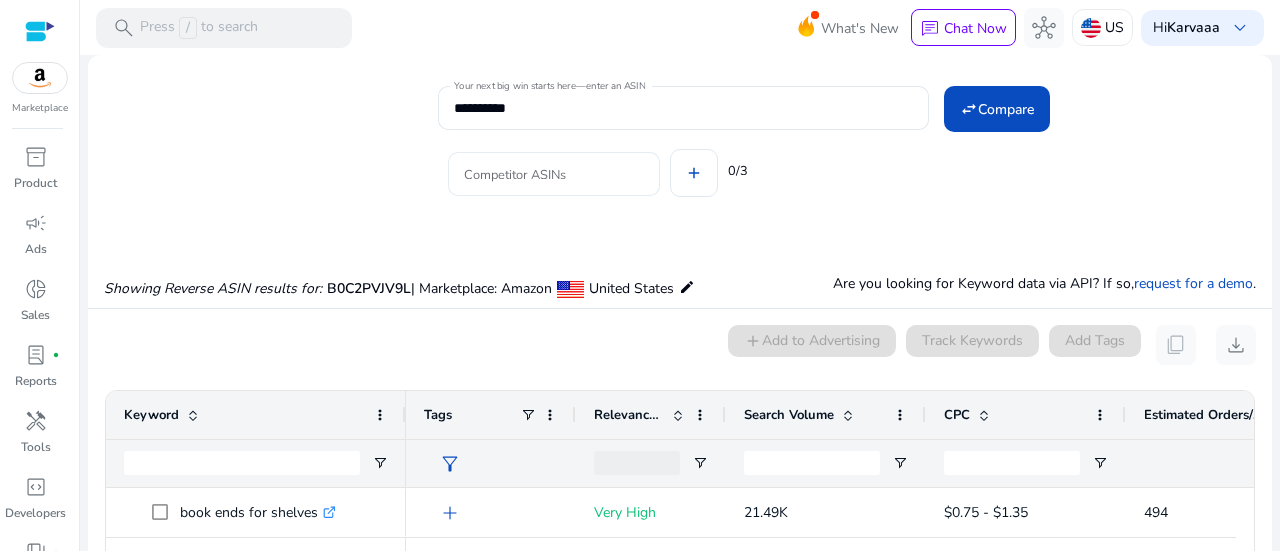 click 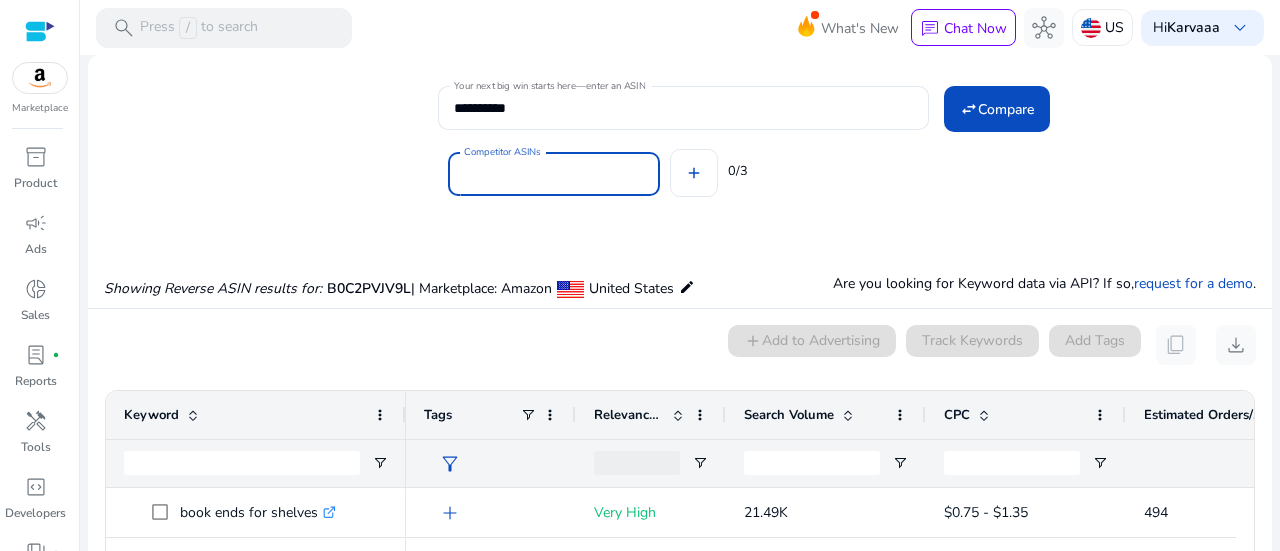 paste on "**********" 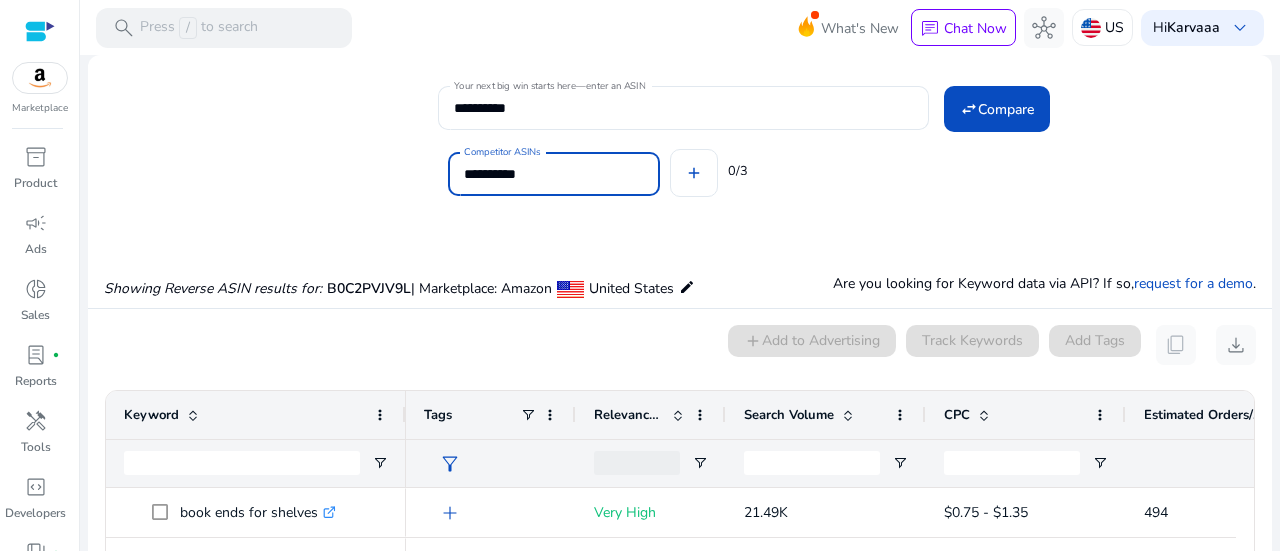 type on "**********" 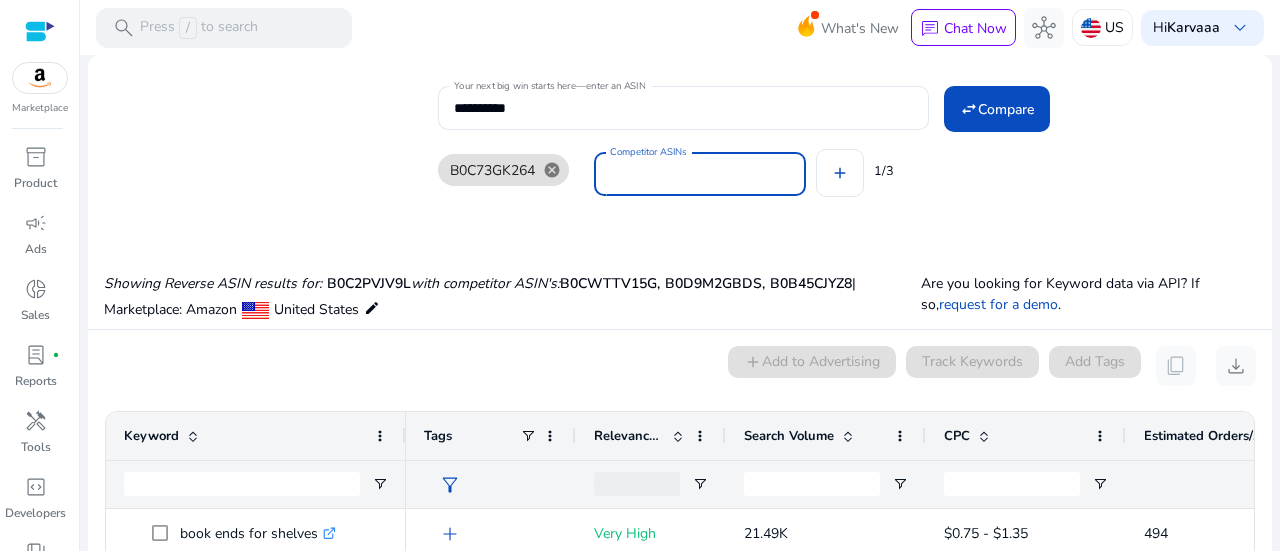 paste on "**********" 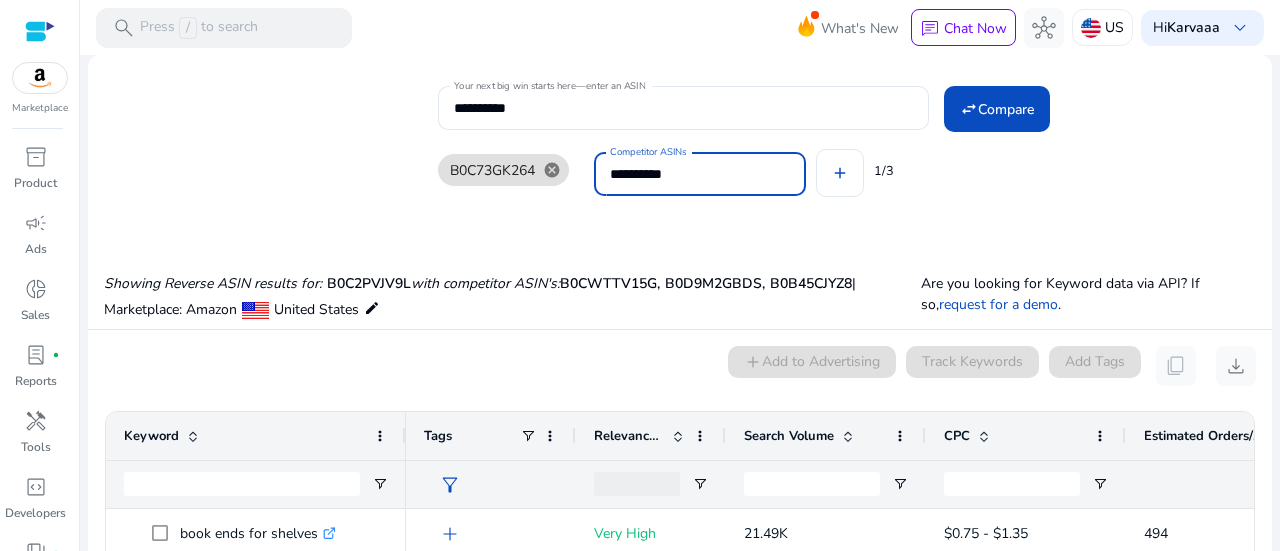 type on "**********" 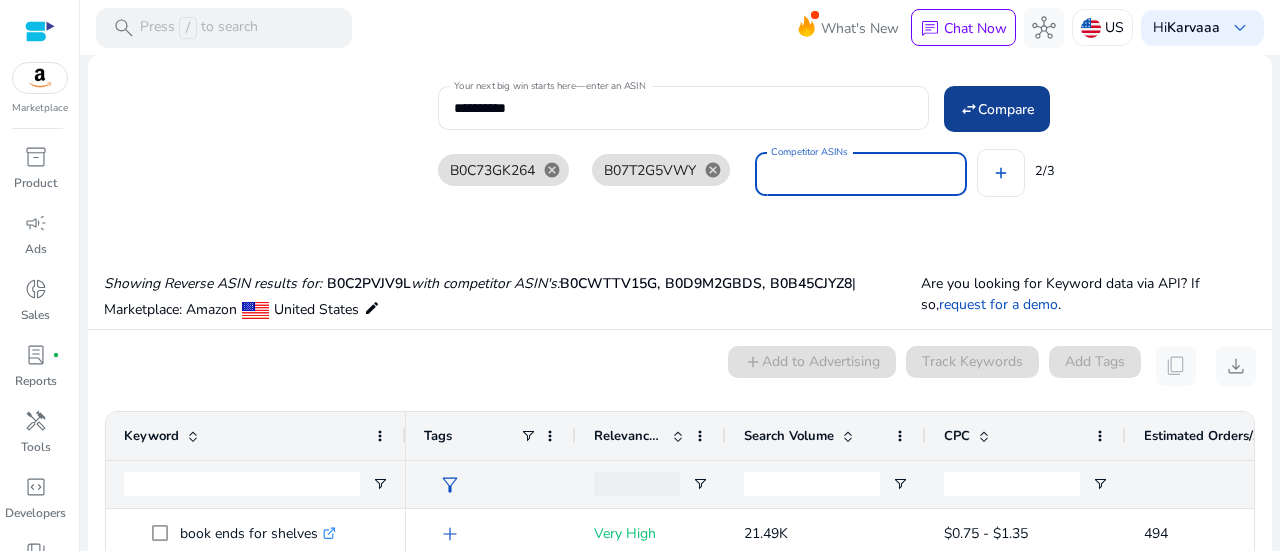 paste on "**********" 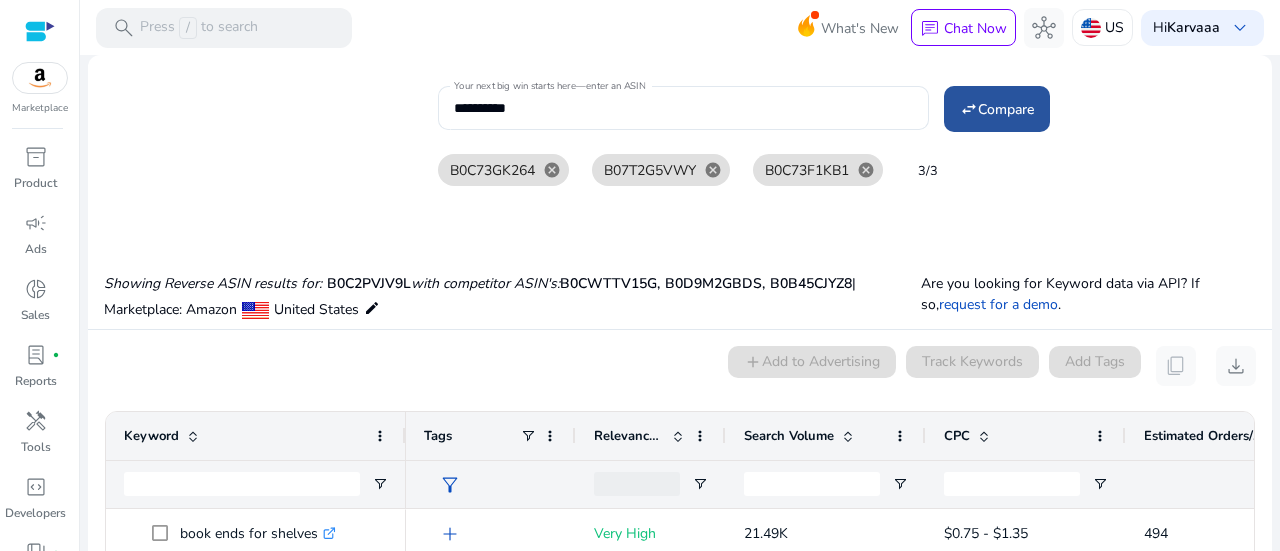 click 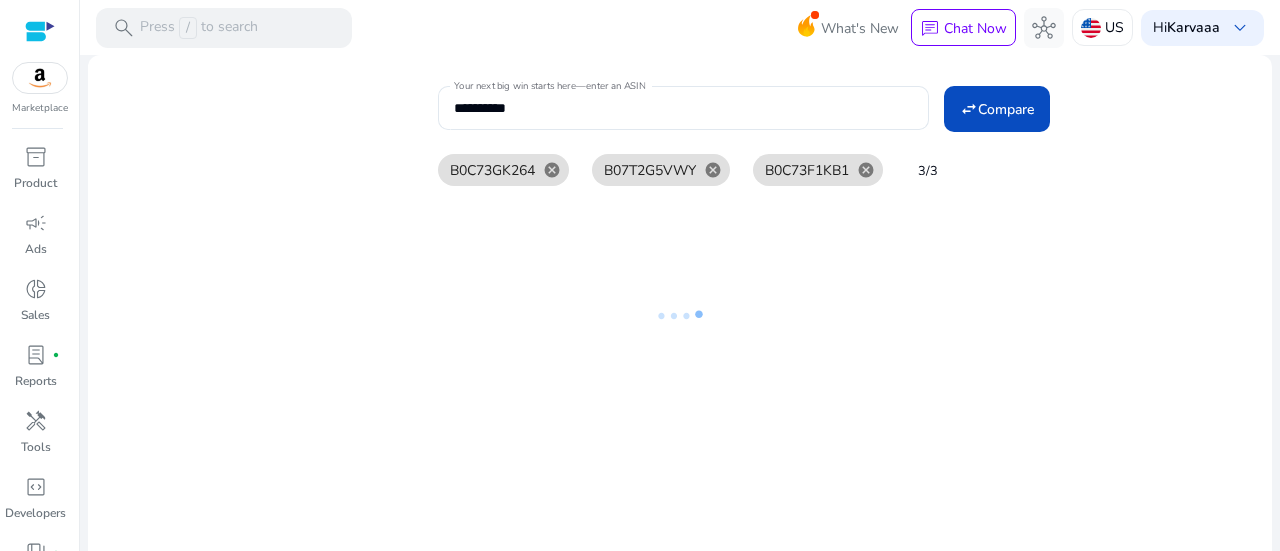 click on "B0C73GK264  cancel  B07T2G5VWY  cancel  B0C73F1KB1  cancel 3/3" 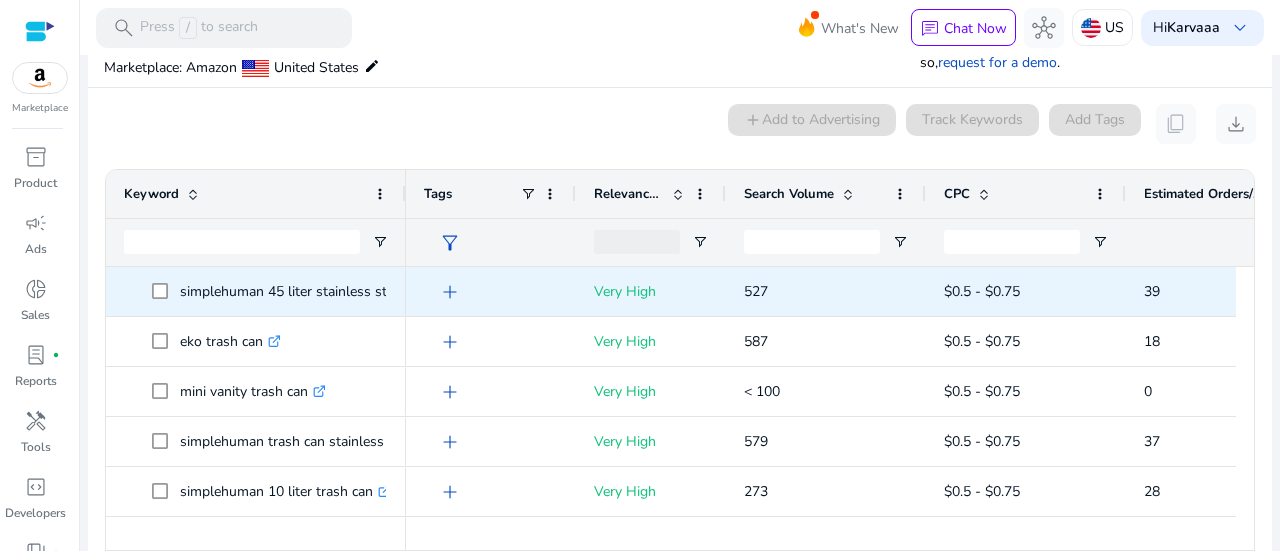 scroll, scrollTop: 226, scrollLeft: 0, axis: vertical 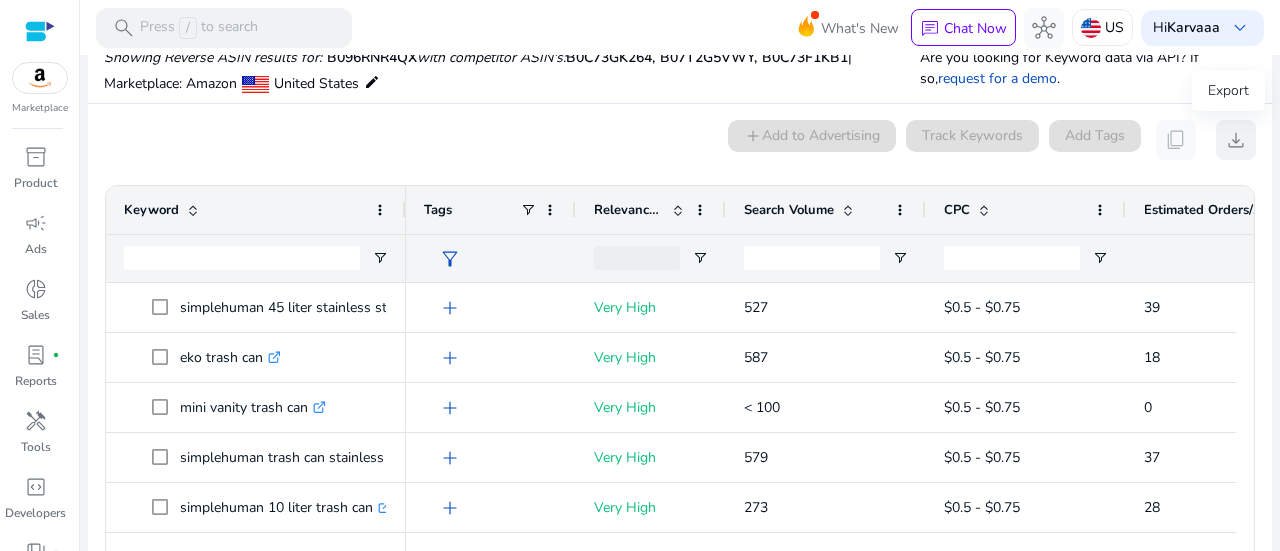 click on "download" 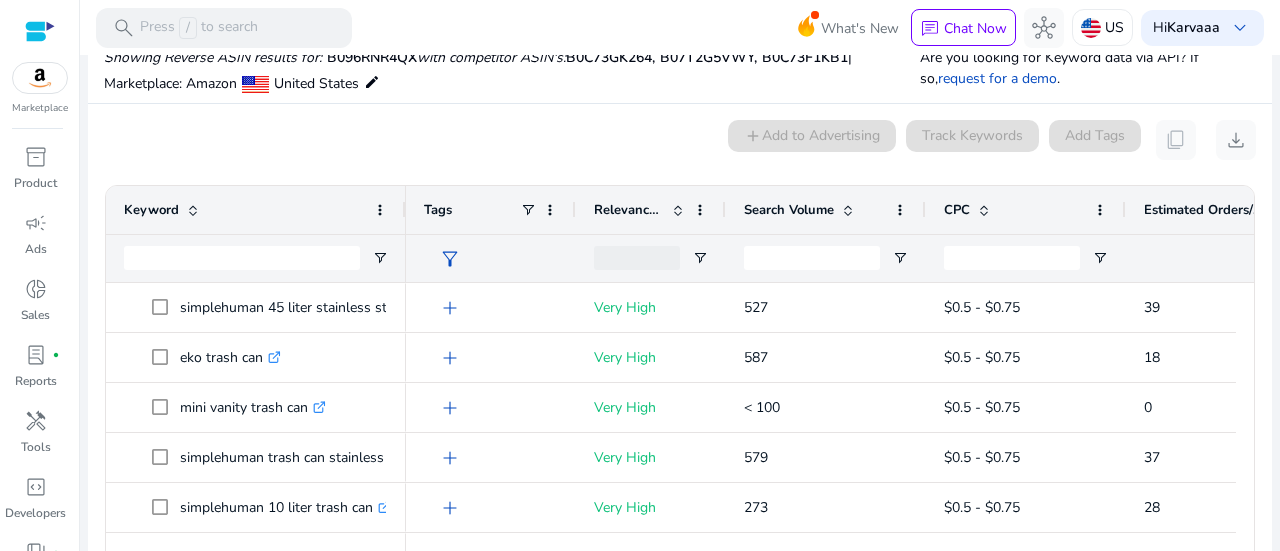 type 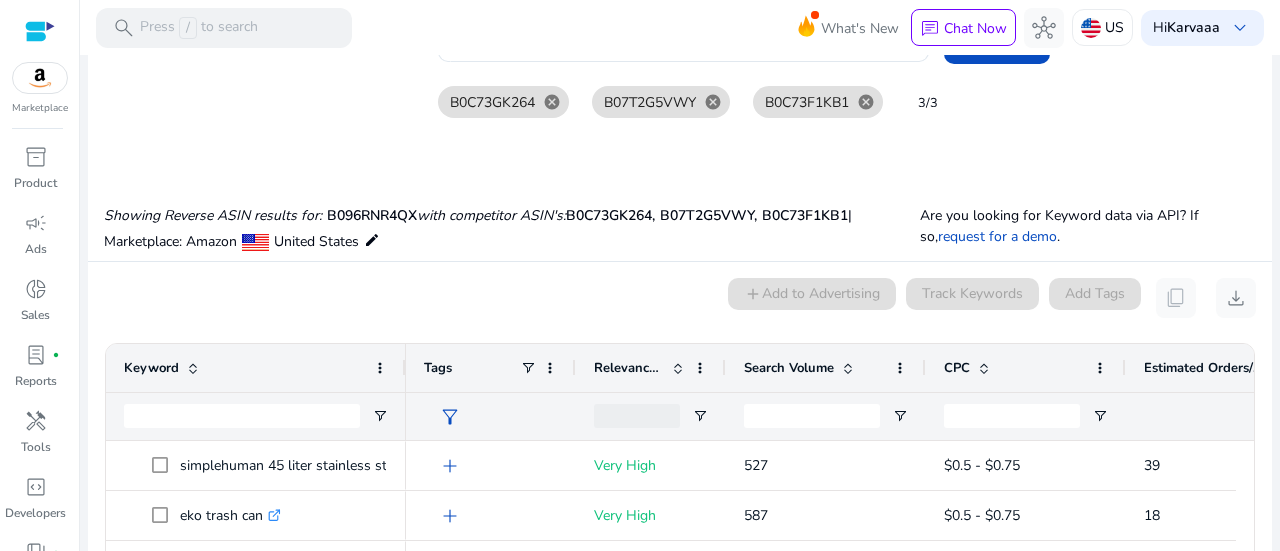 scroll, scrollTop: 0, scrollLeft: 0, axis: both 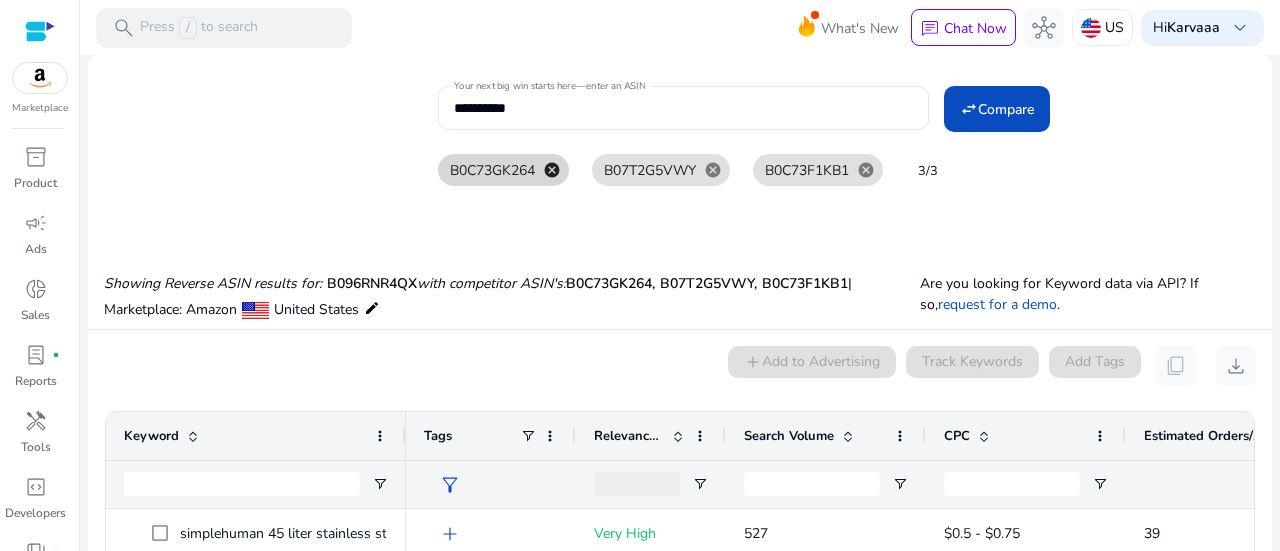 click on "cancel" at bounding box center (552, 170) 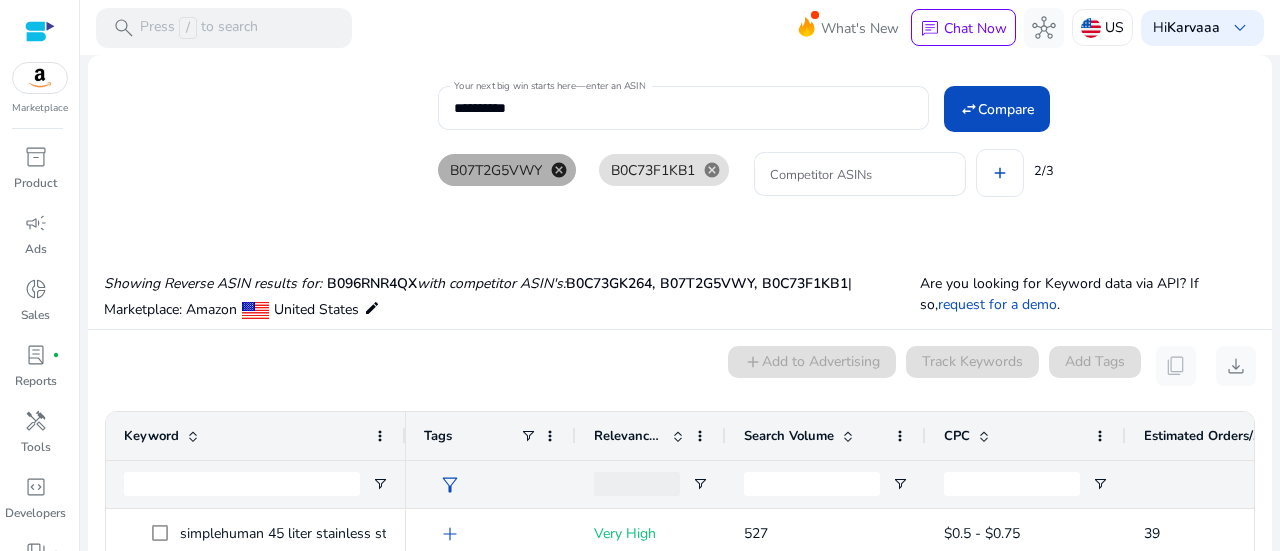 click on "cancel" at bounding box center [559, 170] 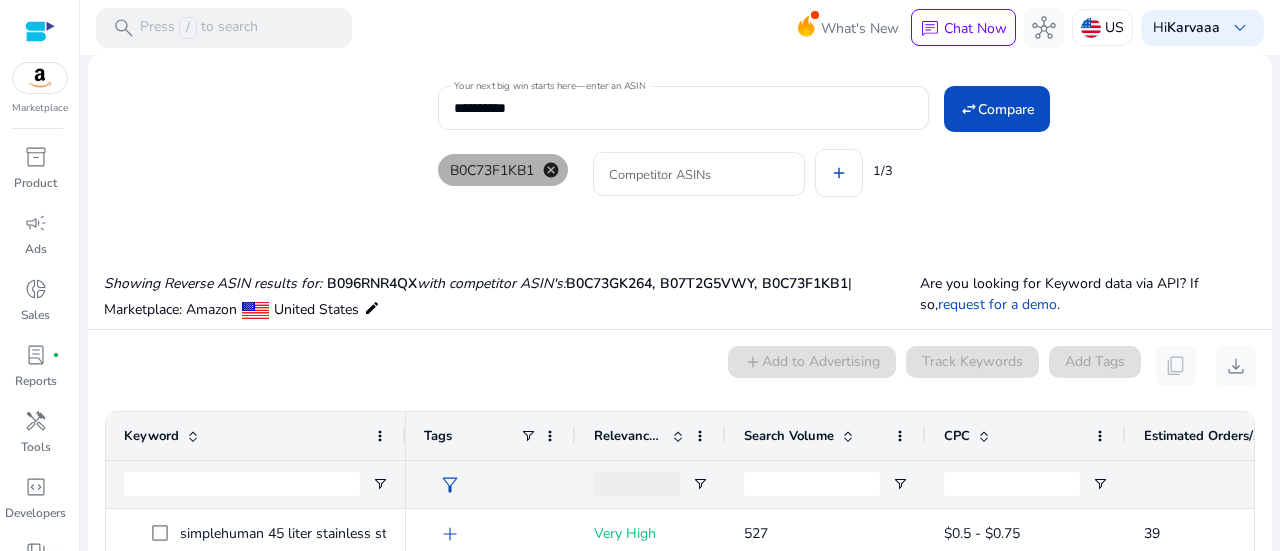 click on "cancel" at bounding box center (551, 170) 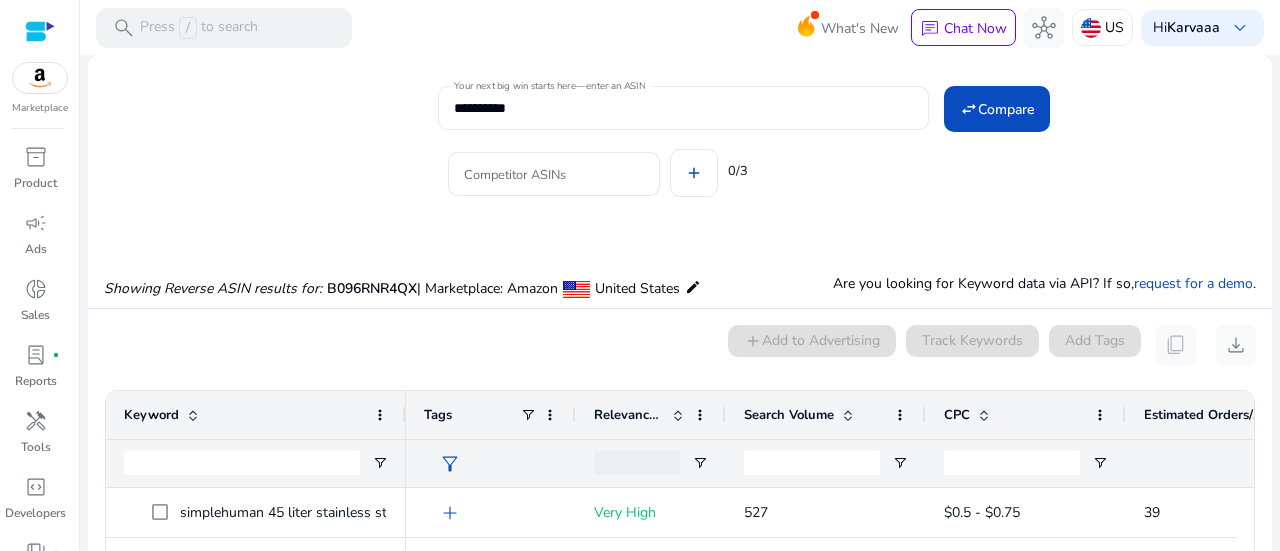 click on "**********" 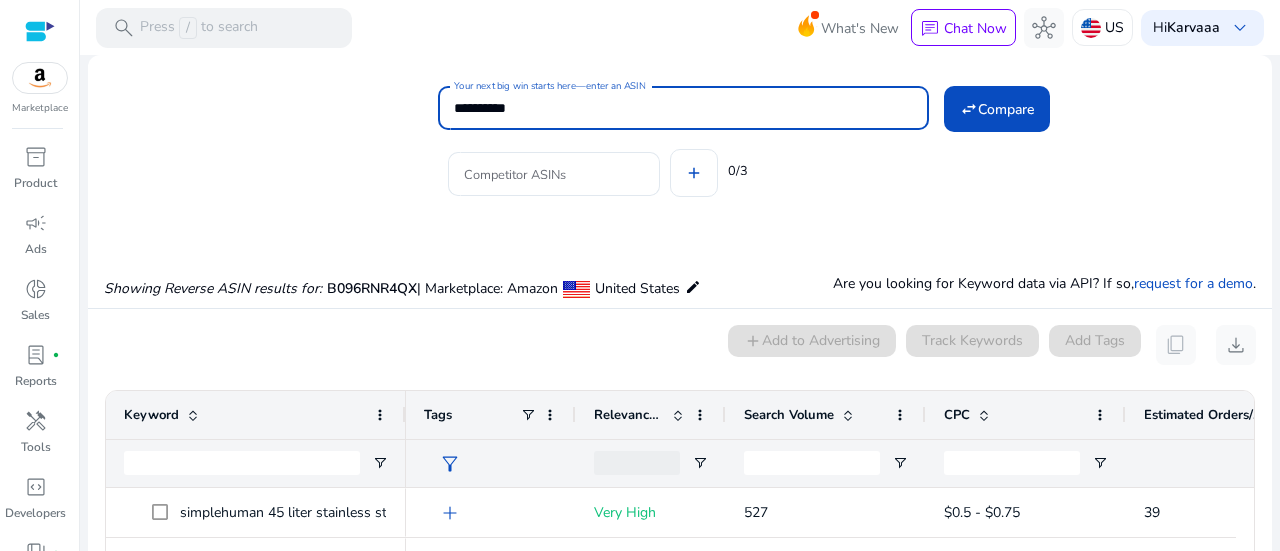 click on "**********" at bounding box center (683, 108) 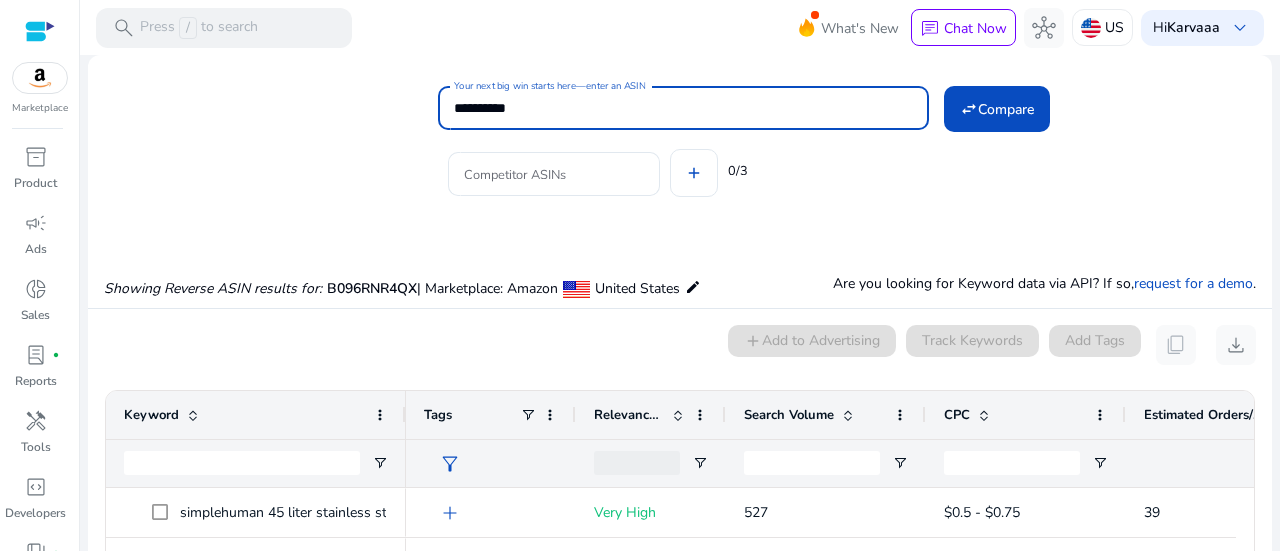 click on "**********" at bounding box center (683, 108) 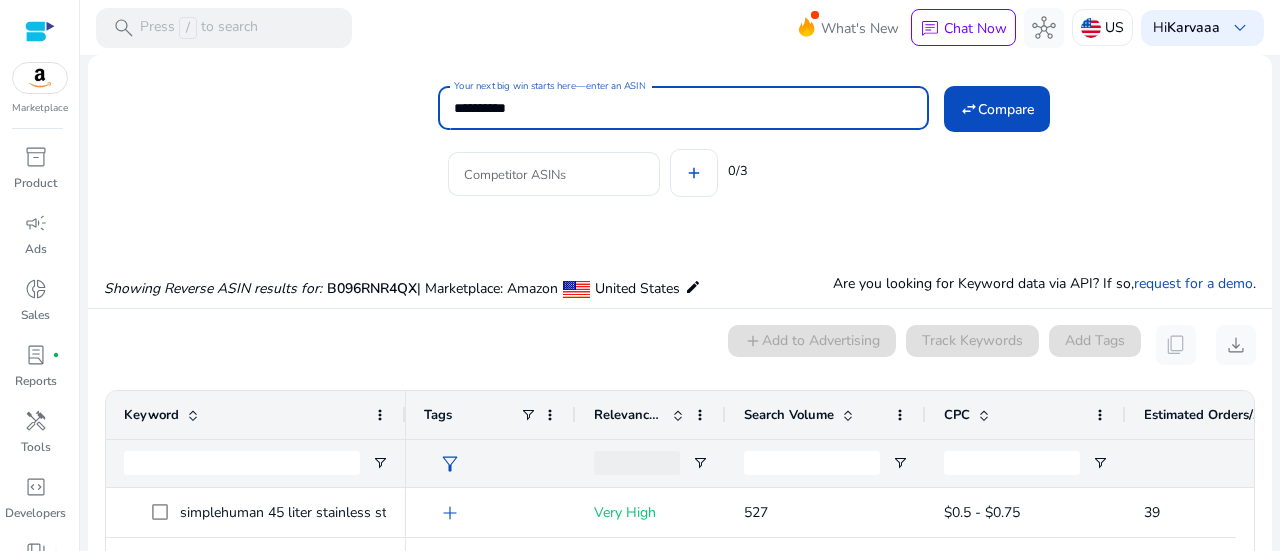 type on "**********" 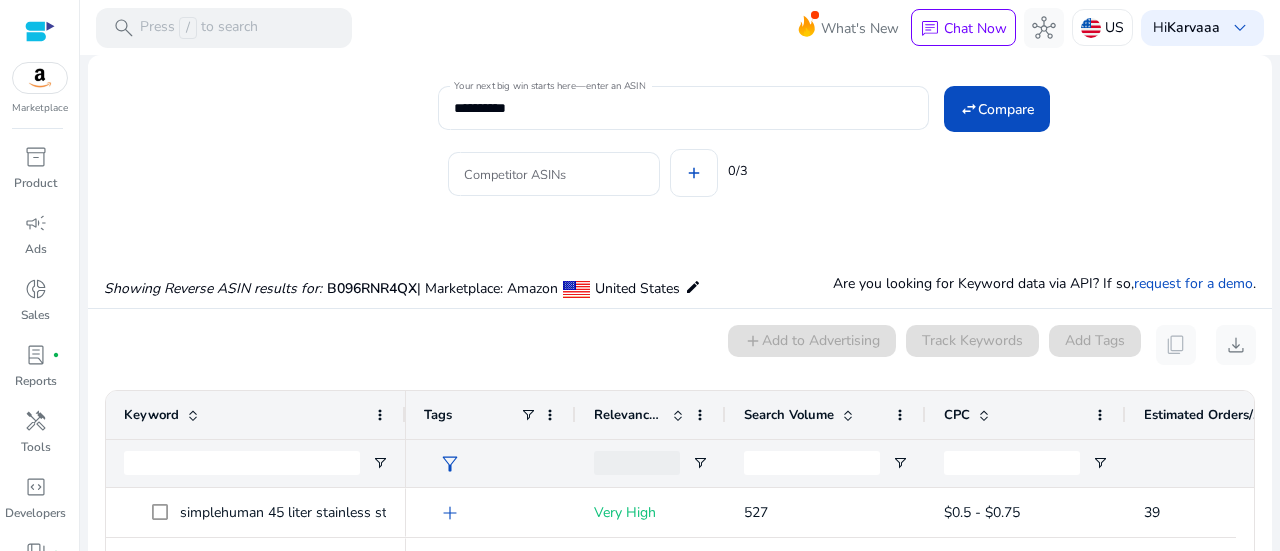 click on "Competitor ASINs add 0/3" 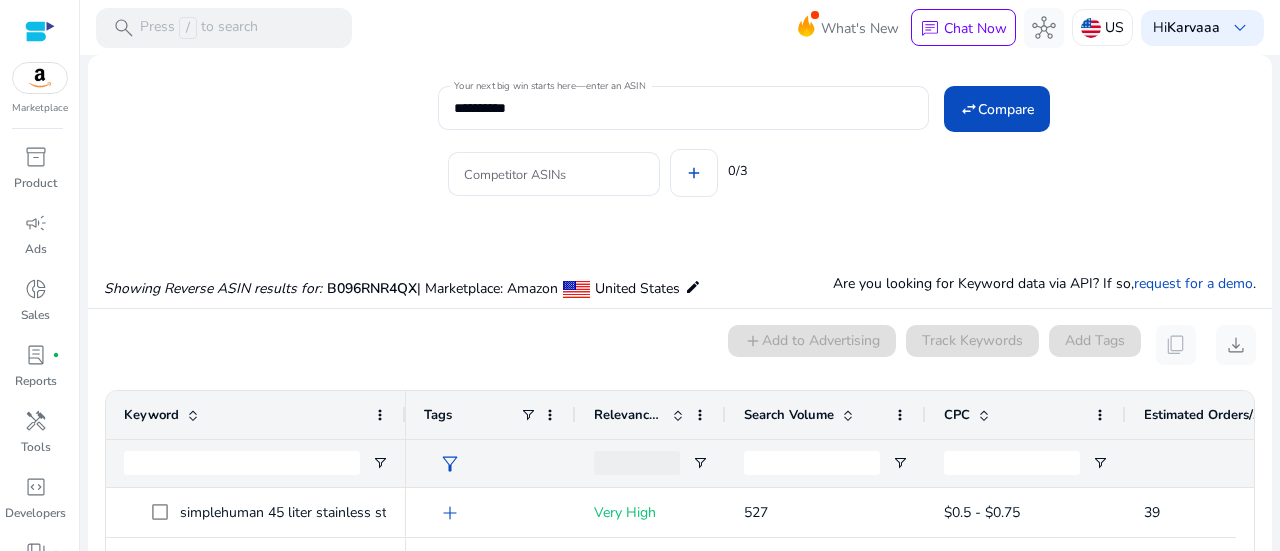 scroll, scrollTop: 0, scrollLeft: 0, axis: both 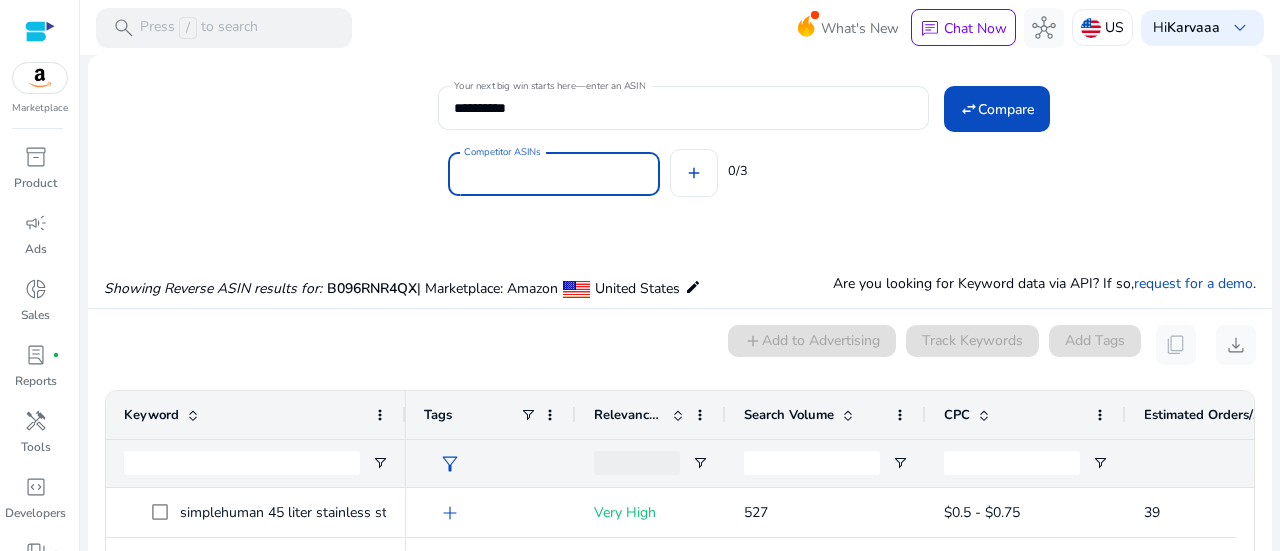 click on "Competitor ASINs" at bounding box center [554, 174] 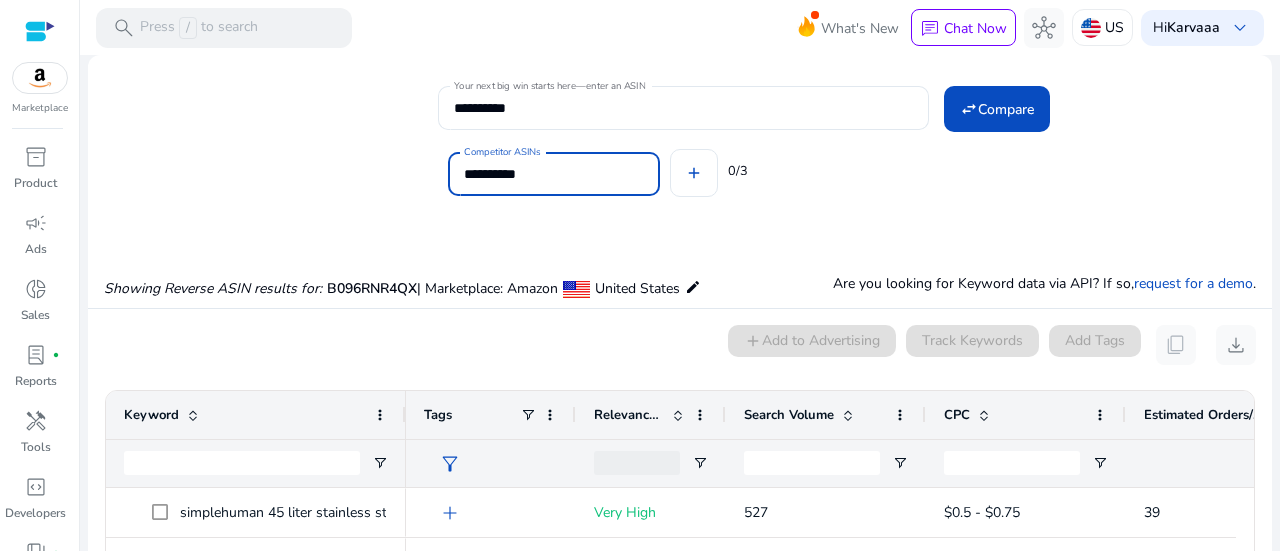 type on "**********" 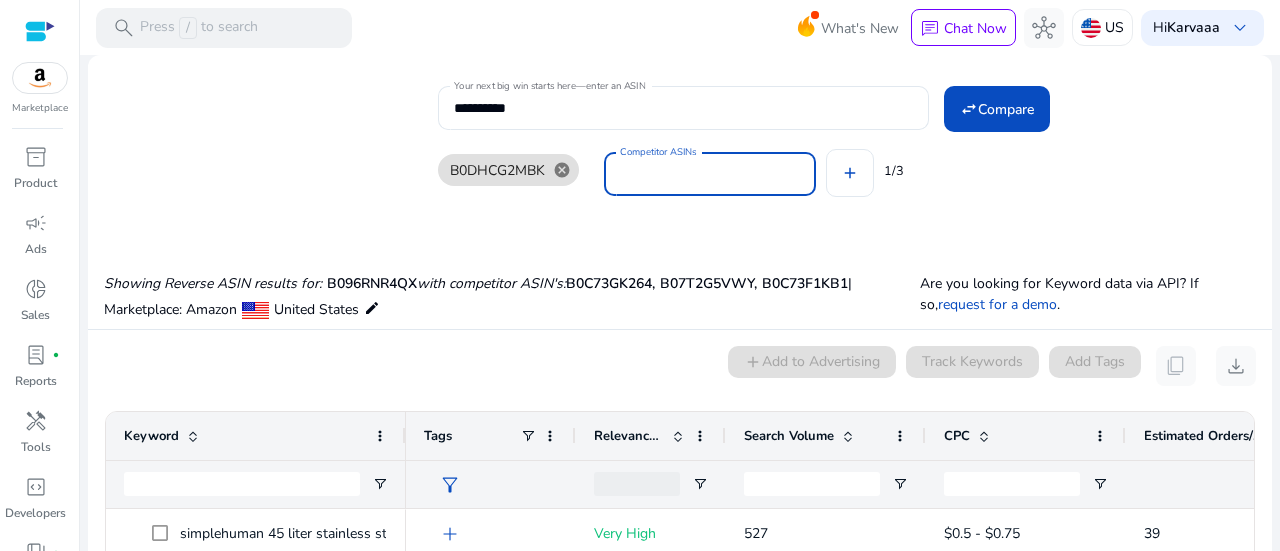 paste on "**********" 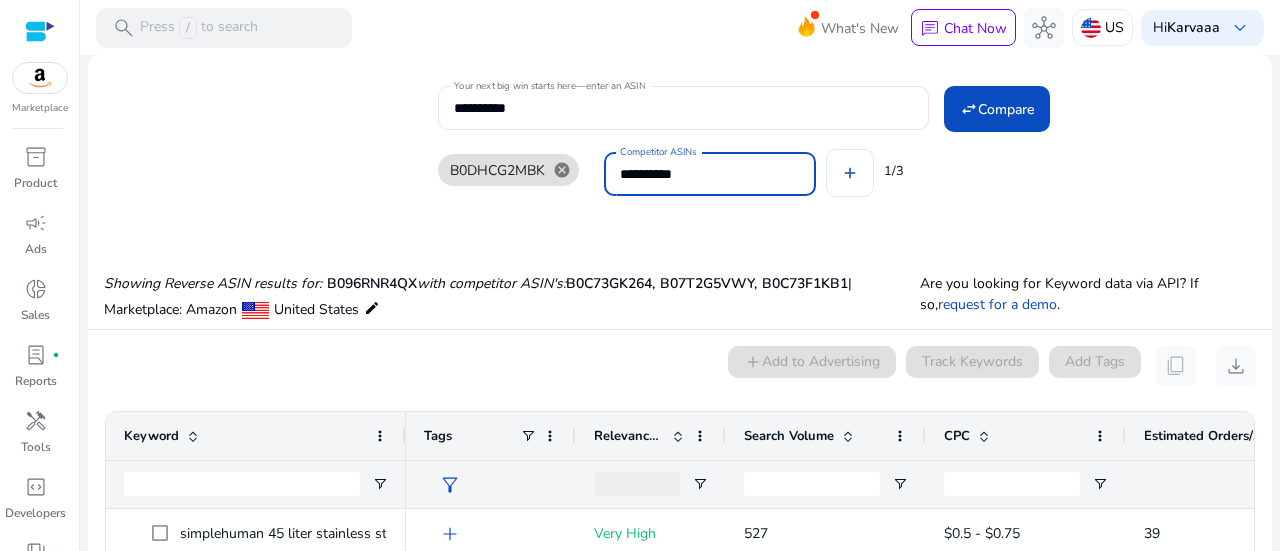 type on "**********" 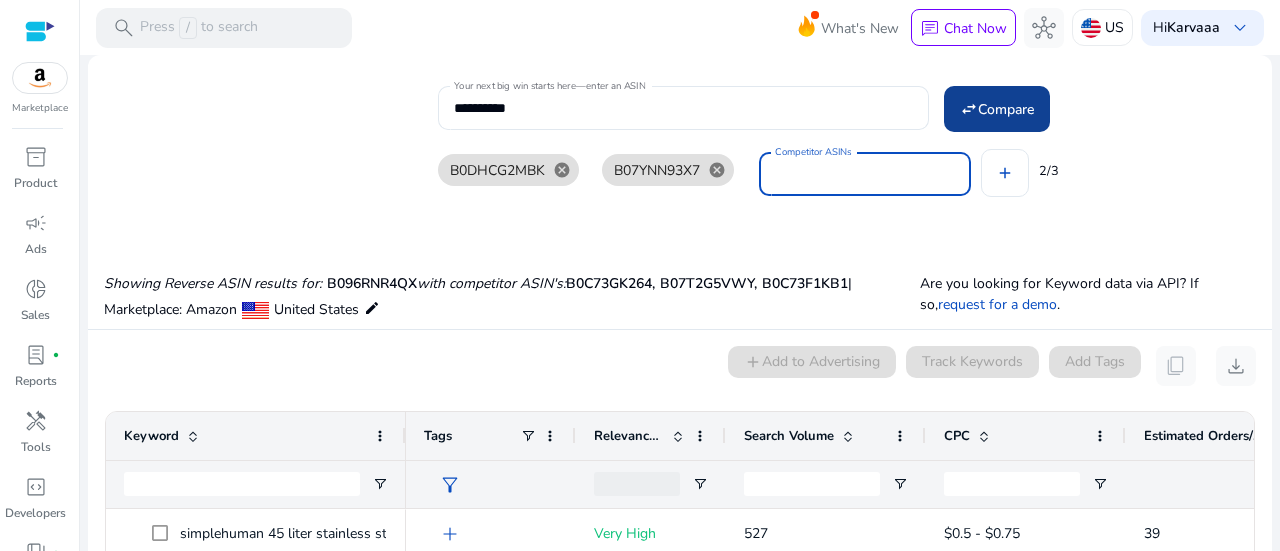 paste on "**********" 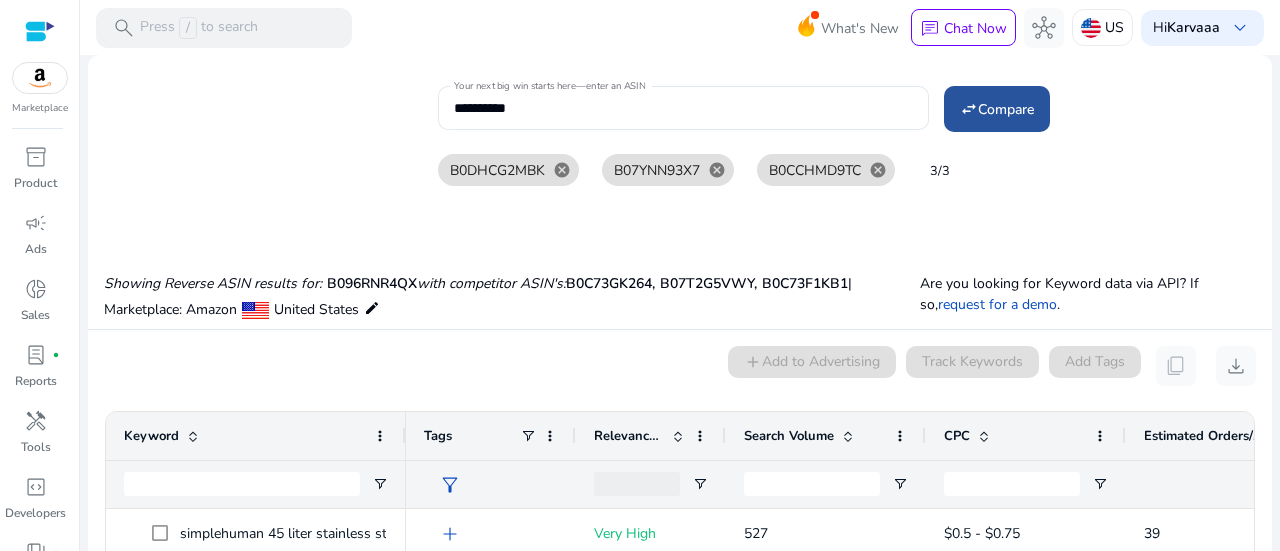 click on "Compare" 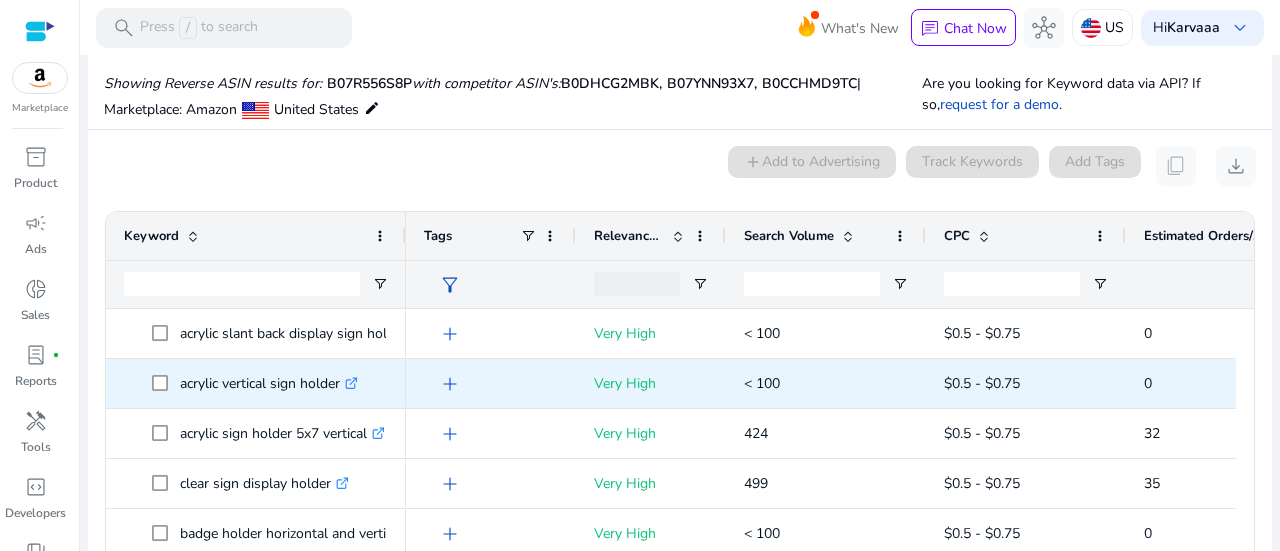scroll, scrollTop: 226, scrollLeft: 0, axis: vertical 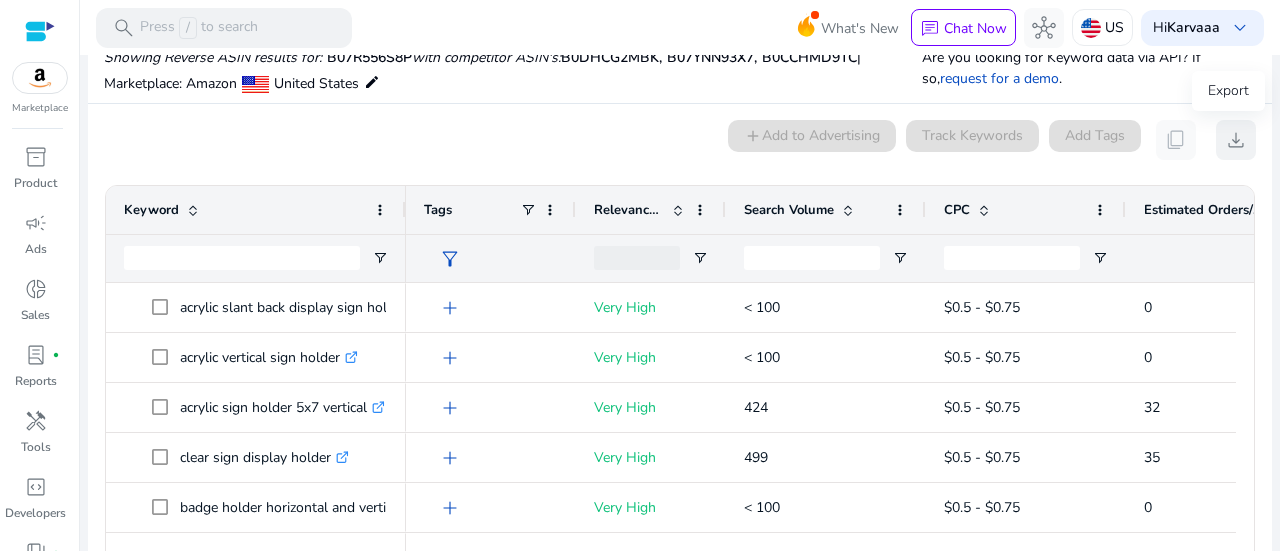 click on "download" 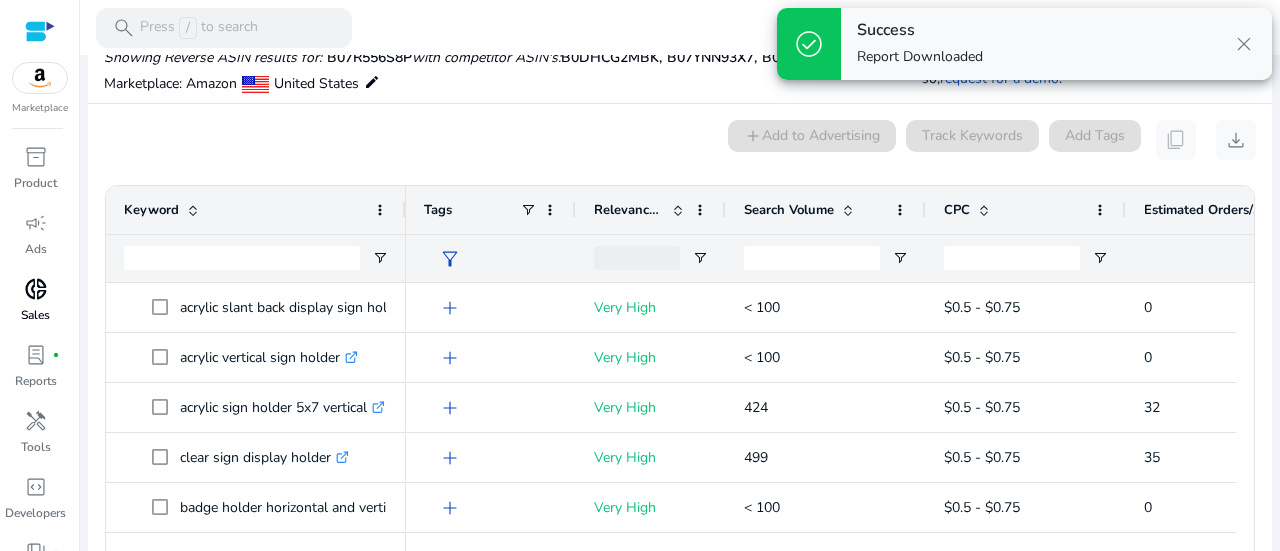type 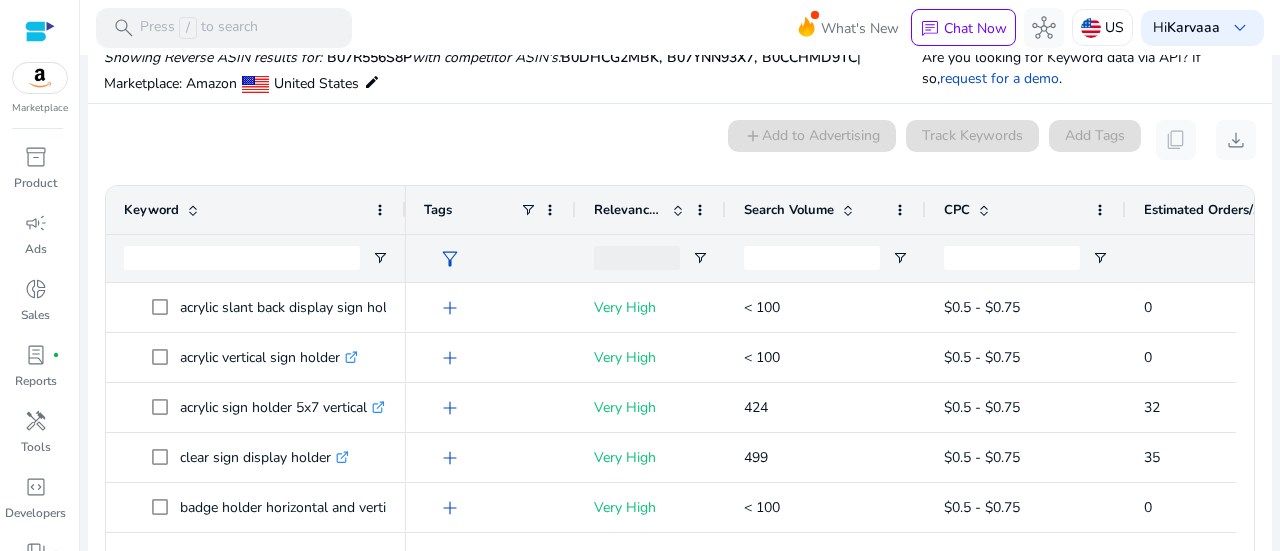 scroll, scrollTop: 289, scrollLeft: 0, axis: vertical 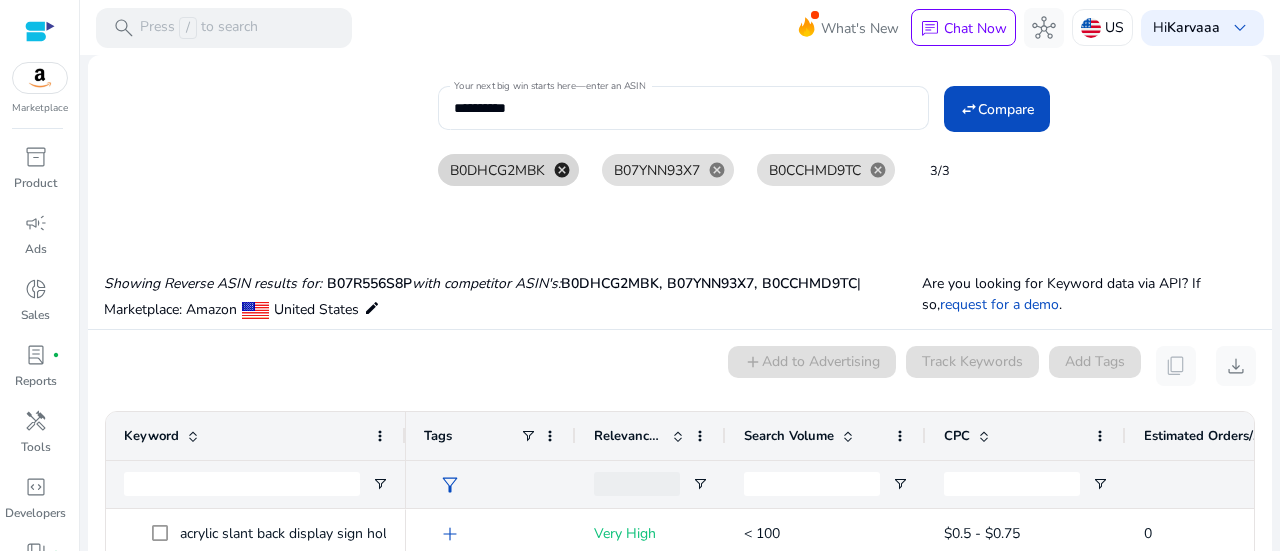 click on "cancel" at bounding box center [562, 170] 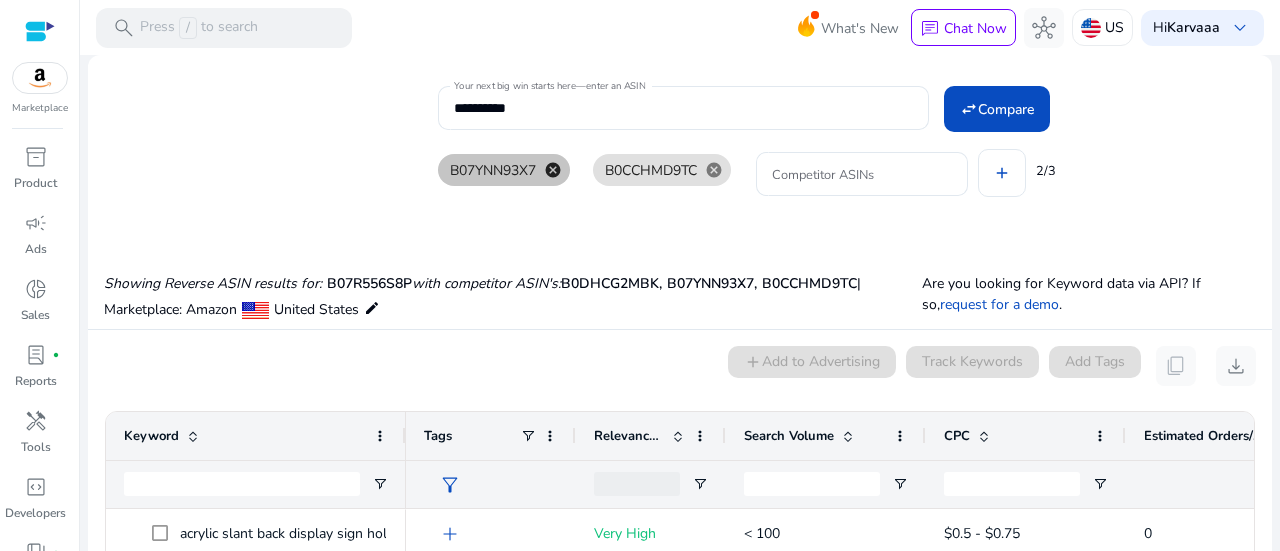 click on "cancel" at bounding box center [553, 170] 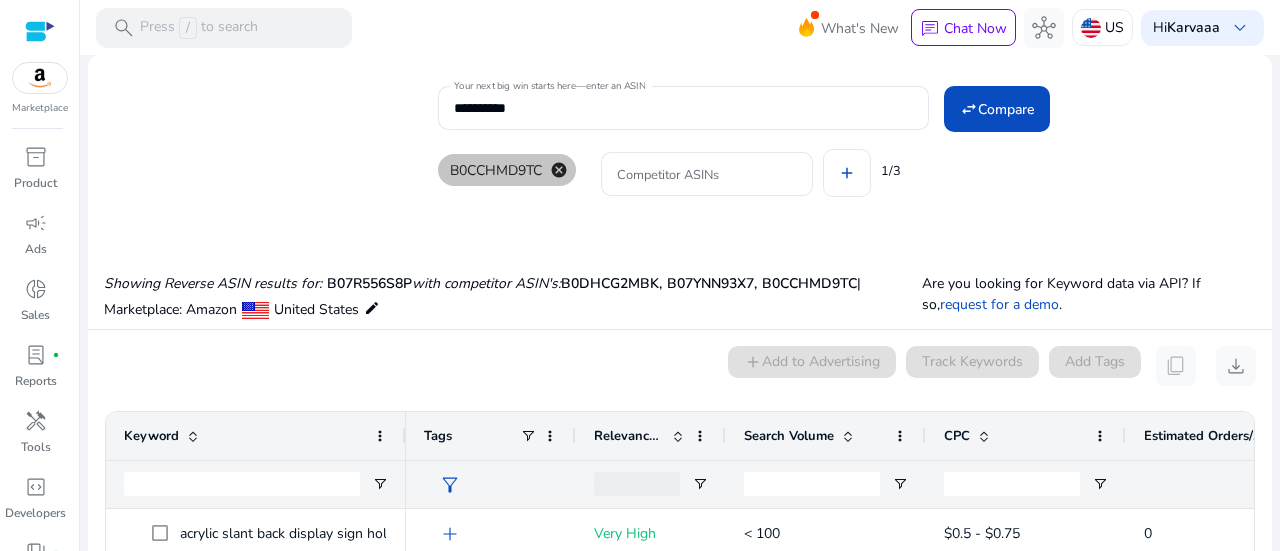click on "cancel" at bounding box center [559, 170] 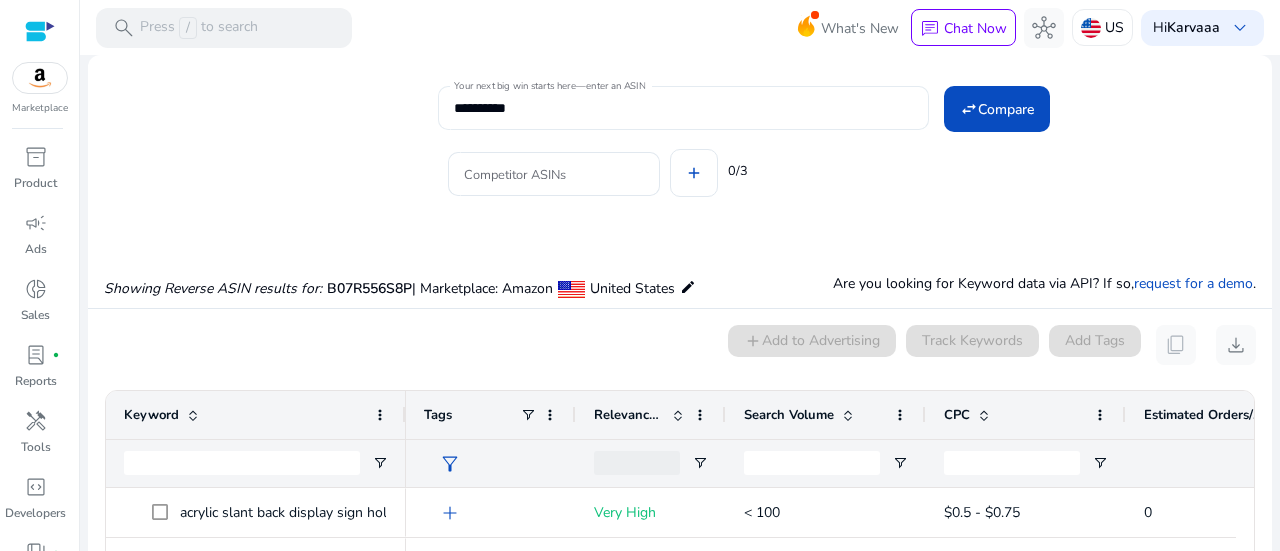 click on "**********" at bounding box center (683, 108) 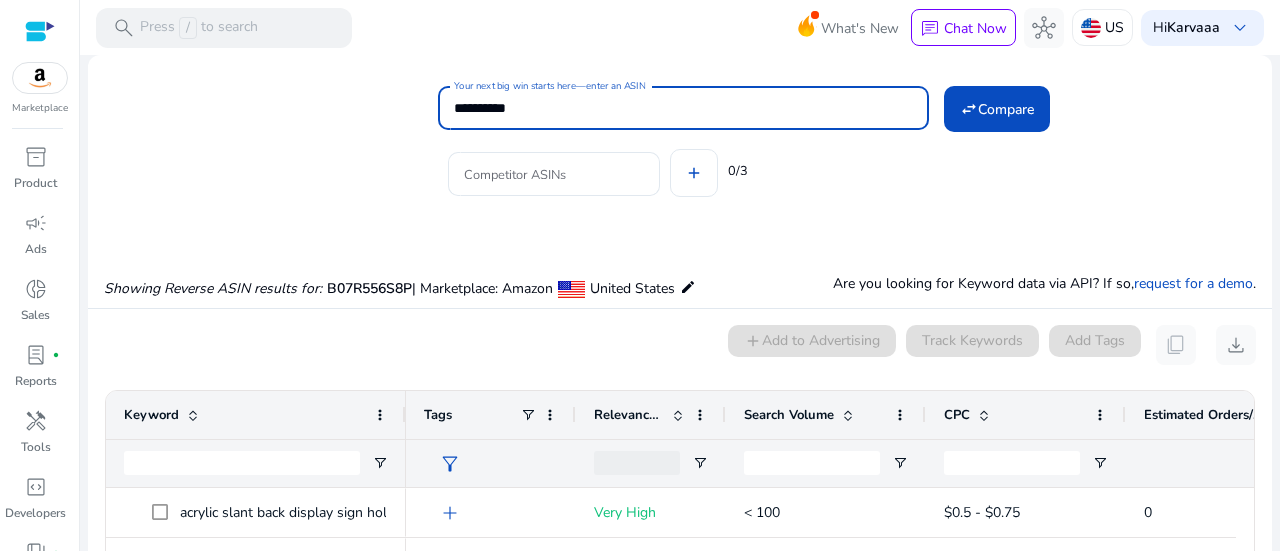 click on "**********" at bounding box center (683, 108) 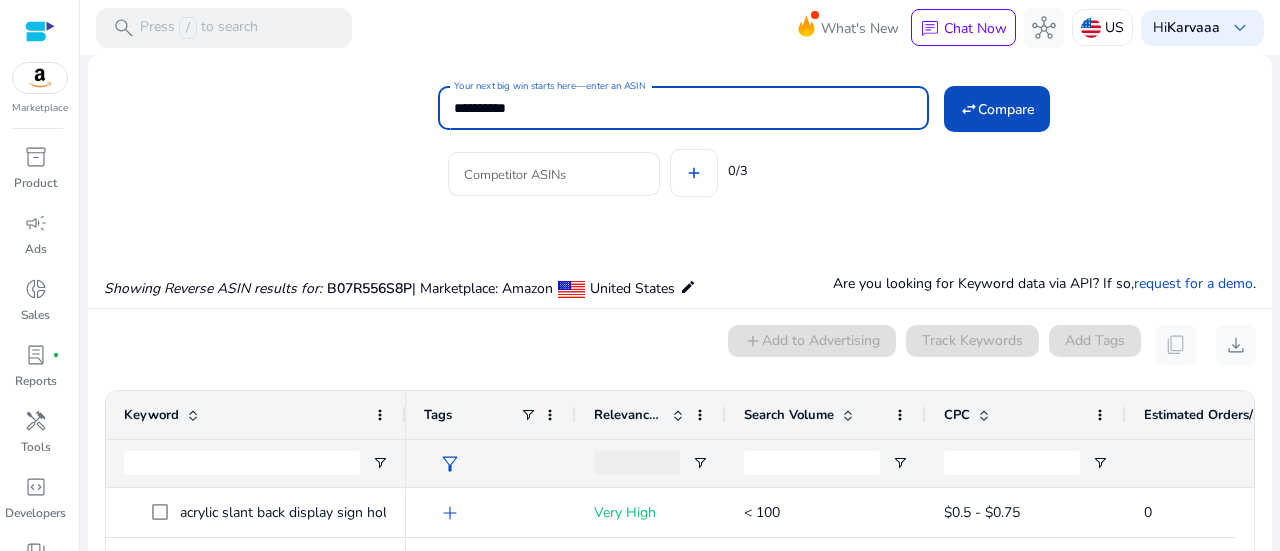 type on "**********" 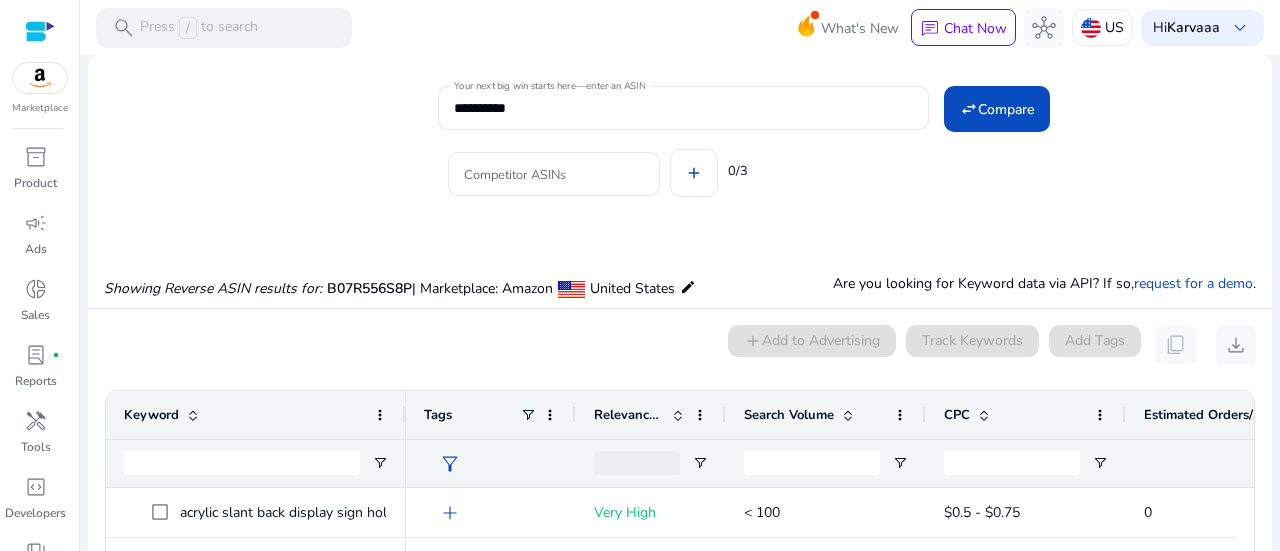 click on "Competitor ASINs" 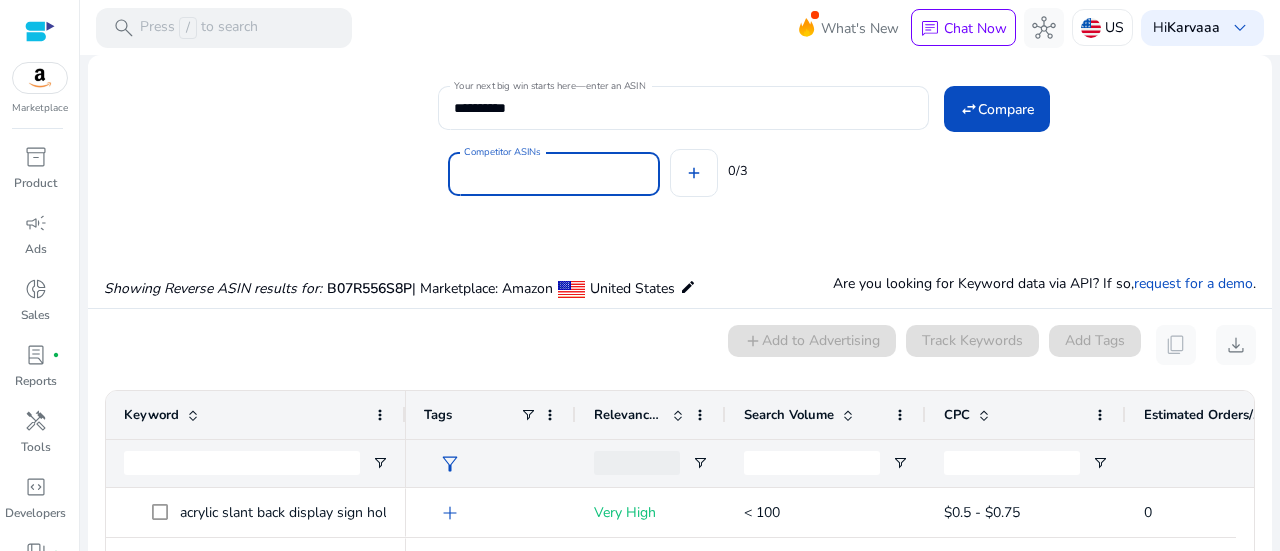 click on "Competitor ASINs" at bounding box center [554, 174] 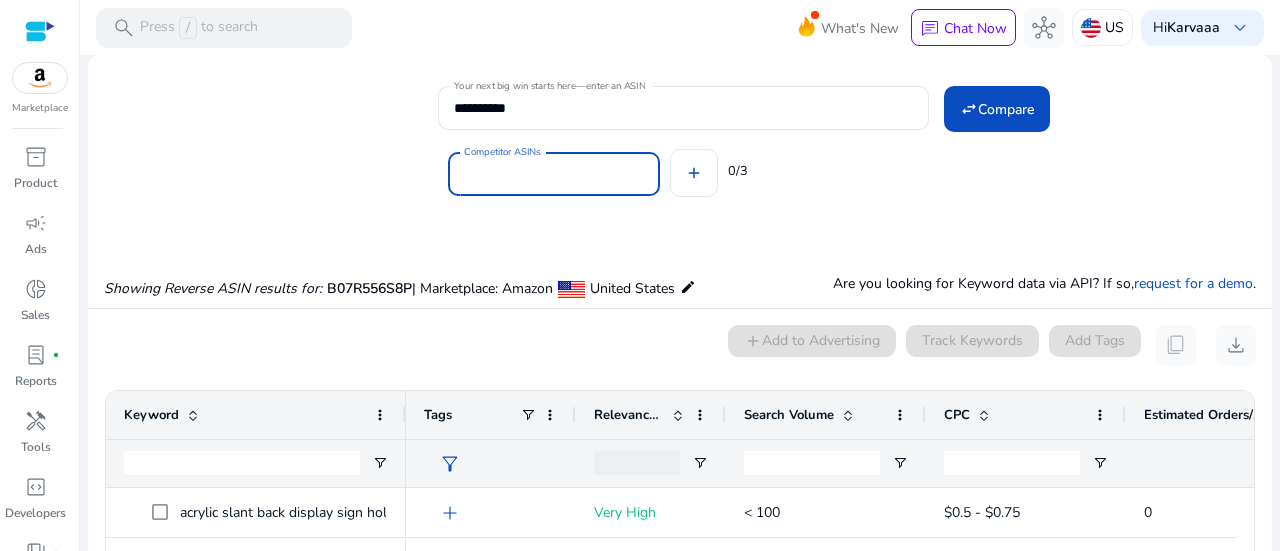 paste on "**********" 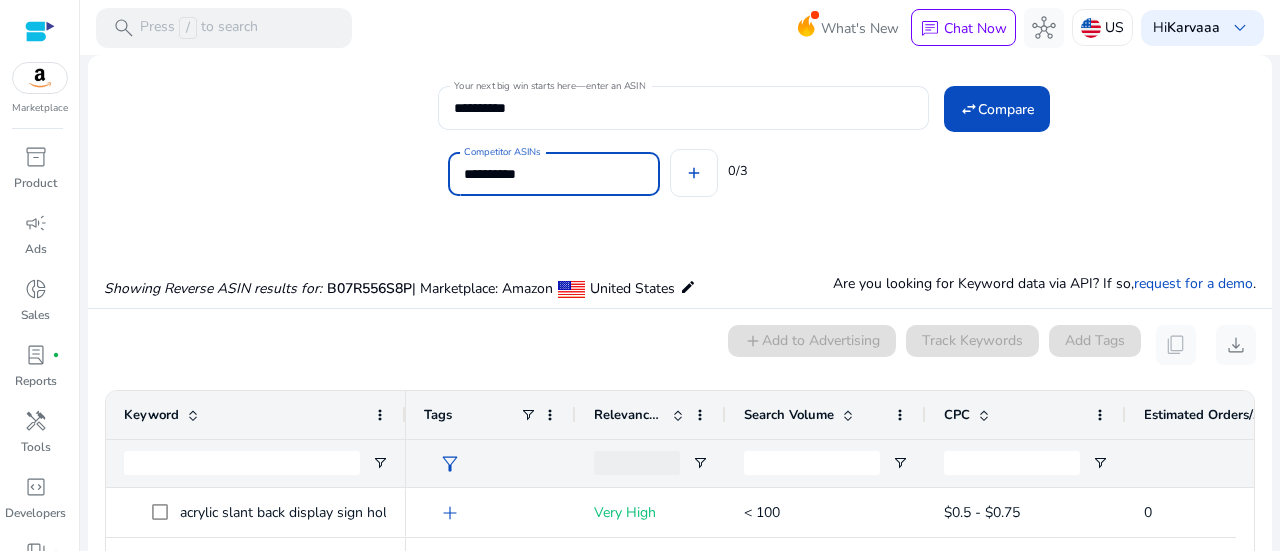 type on "**********" 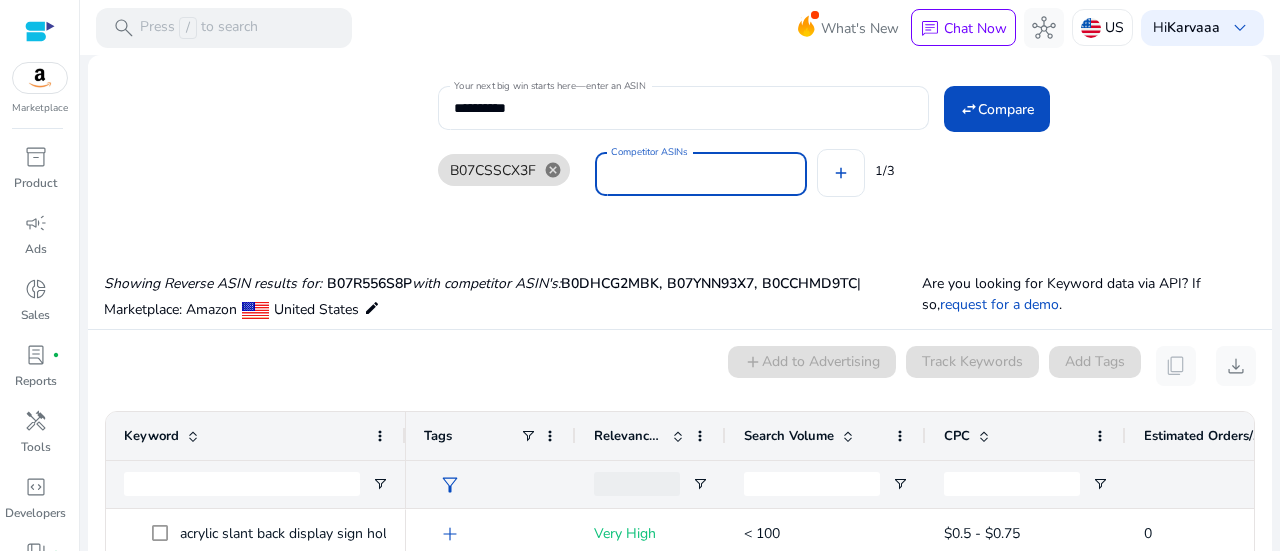 paste on "**********" 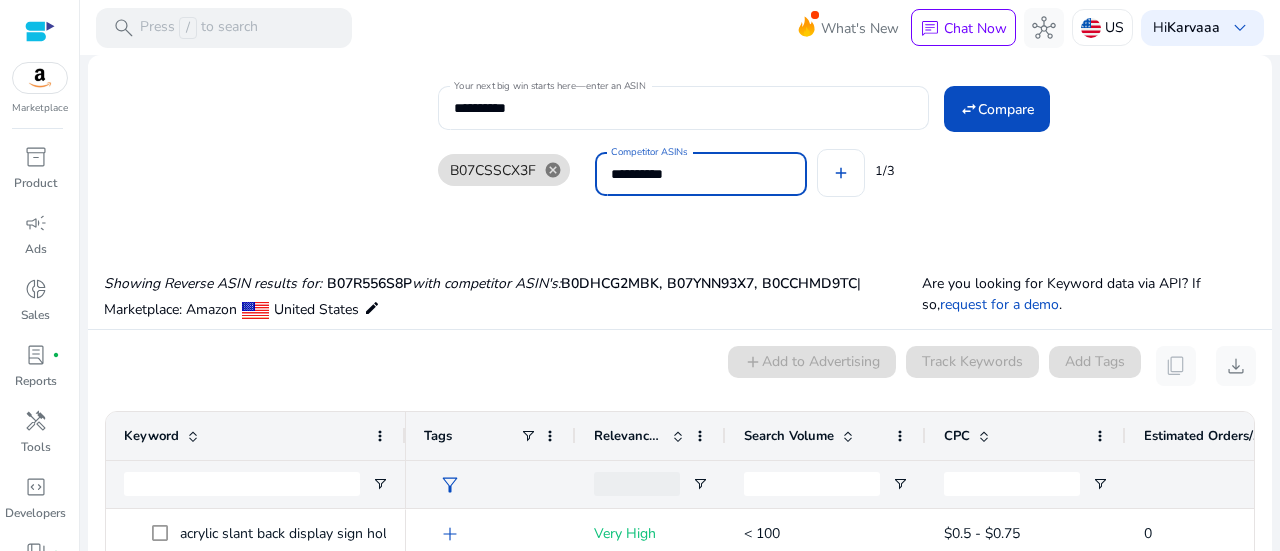 type on "**********" 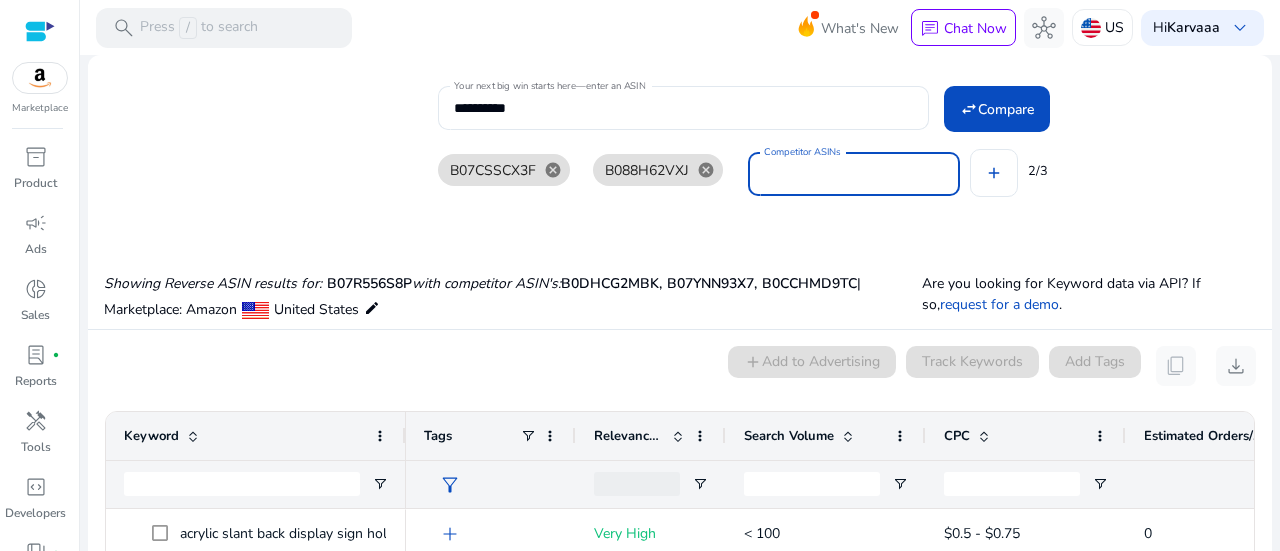 paste on "**********" 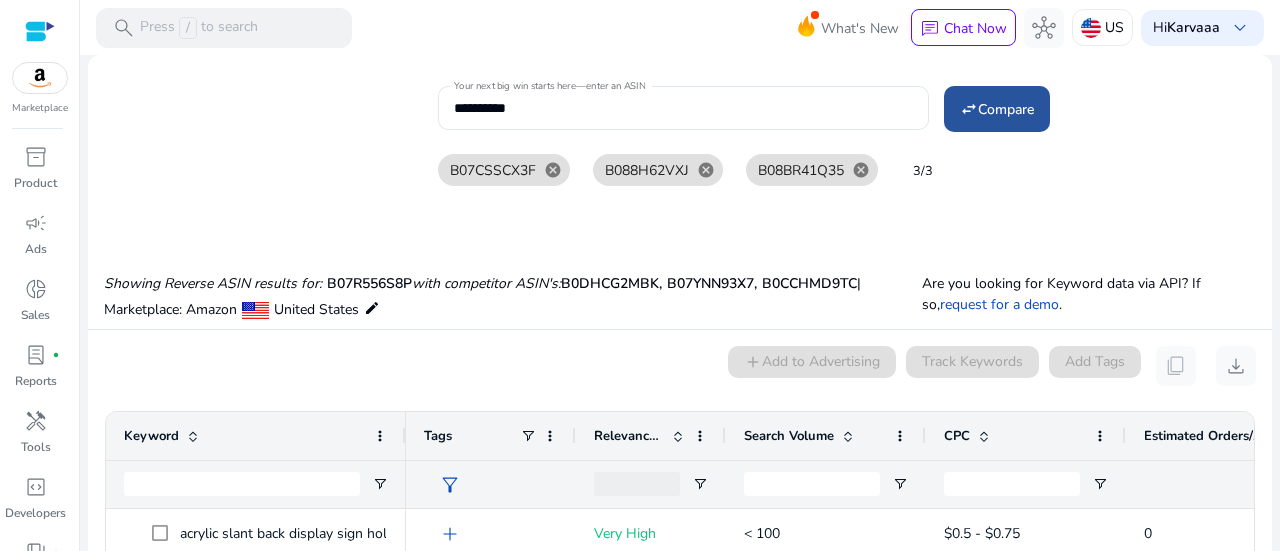 click on "Compare" 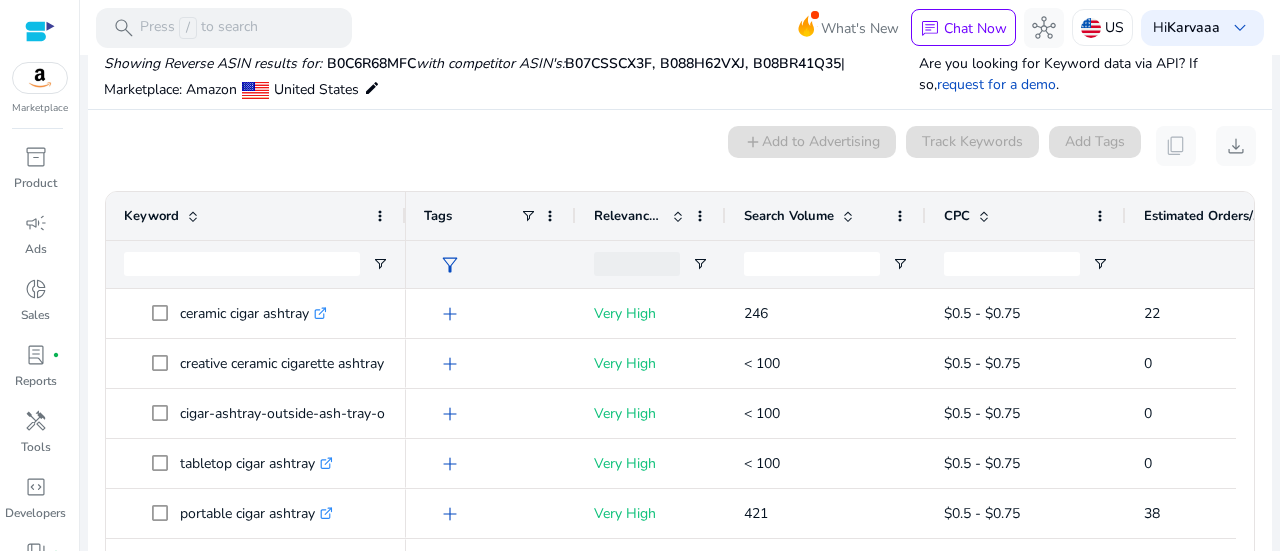 scroll, scrollTop: 226, scrollLeft: 0, axis: vertical 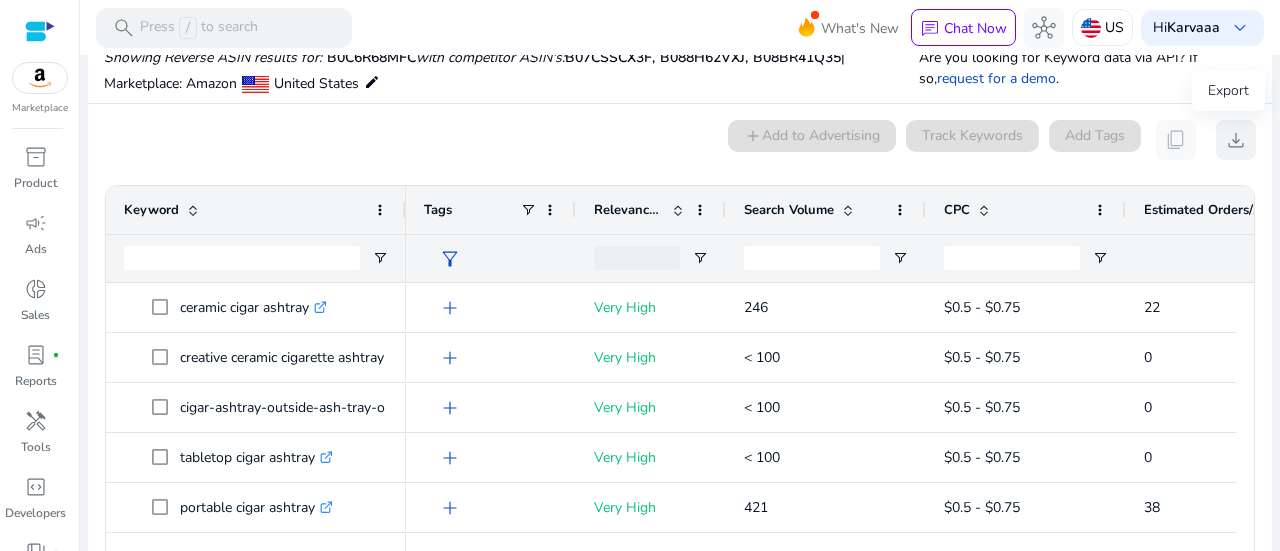 click on "download" 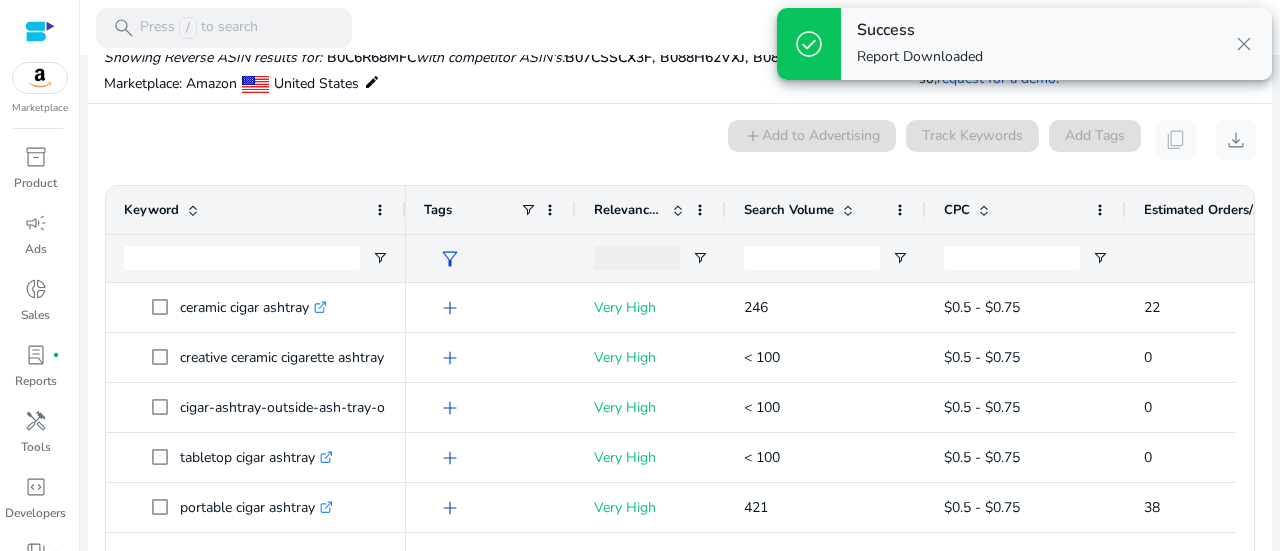 type 